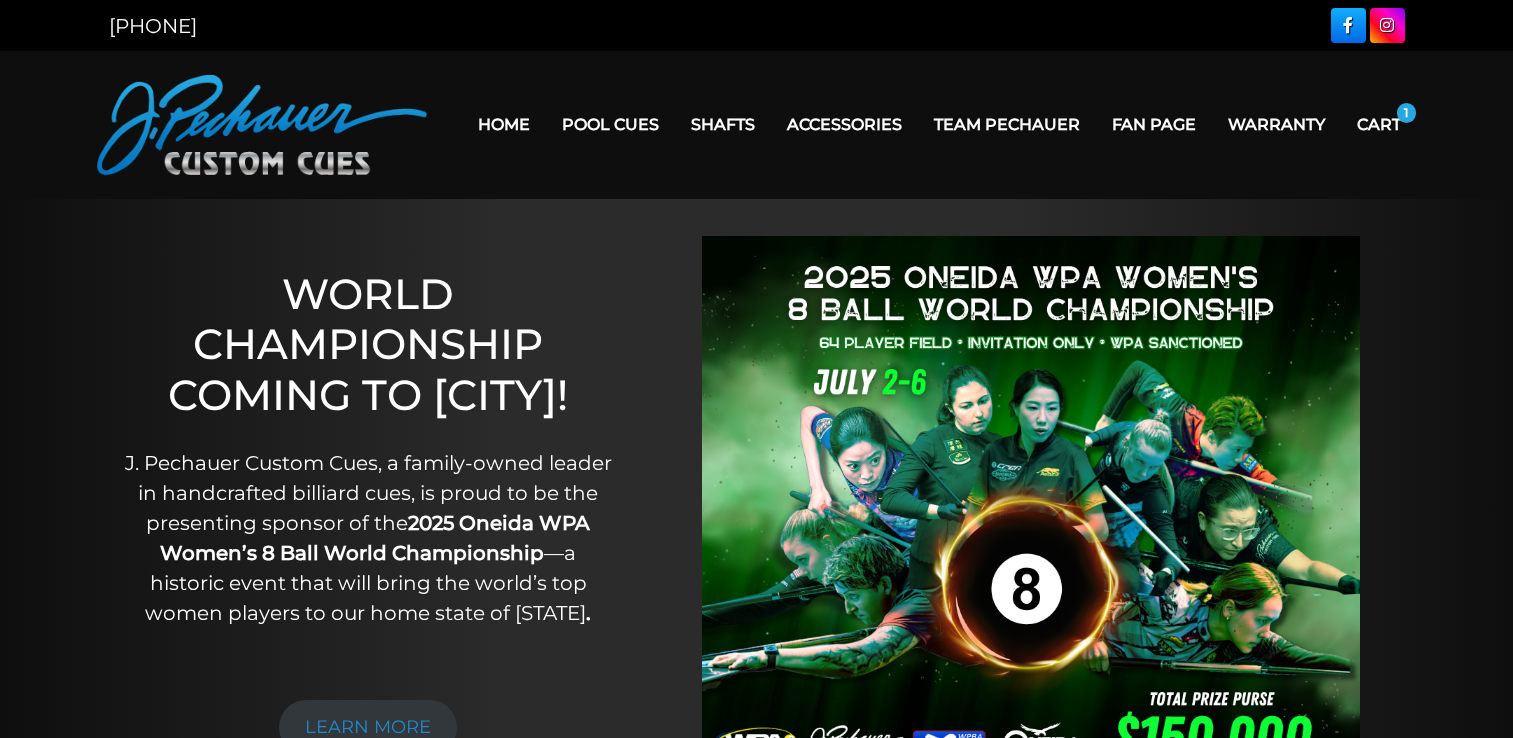 scroll, scrollTop: 0, scrollLeft: 0, axis: both 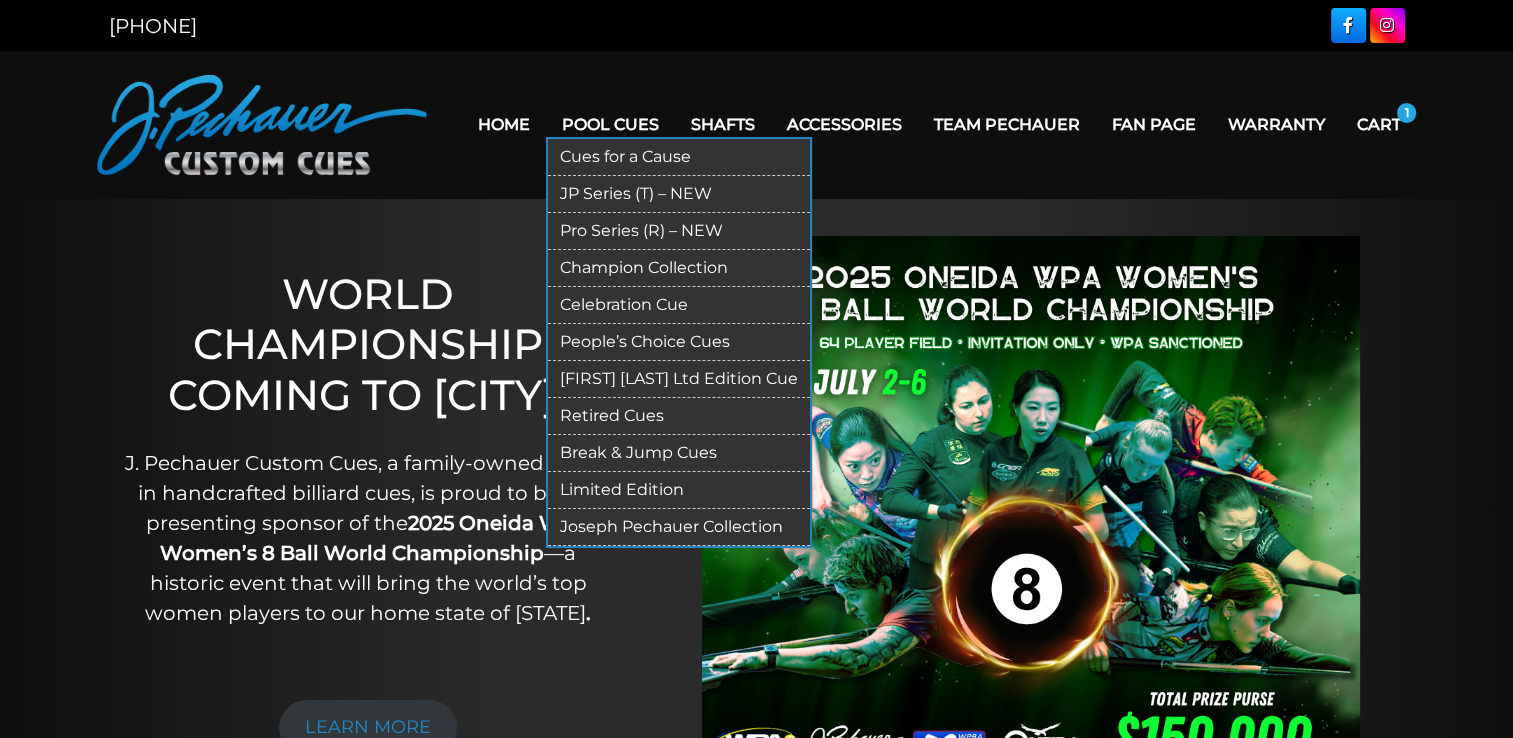 click on "Celebration Cue" at bounding box center (679, 305) 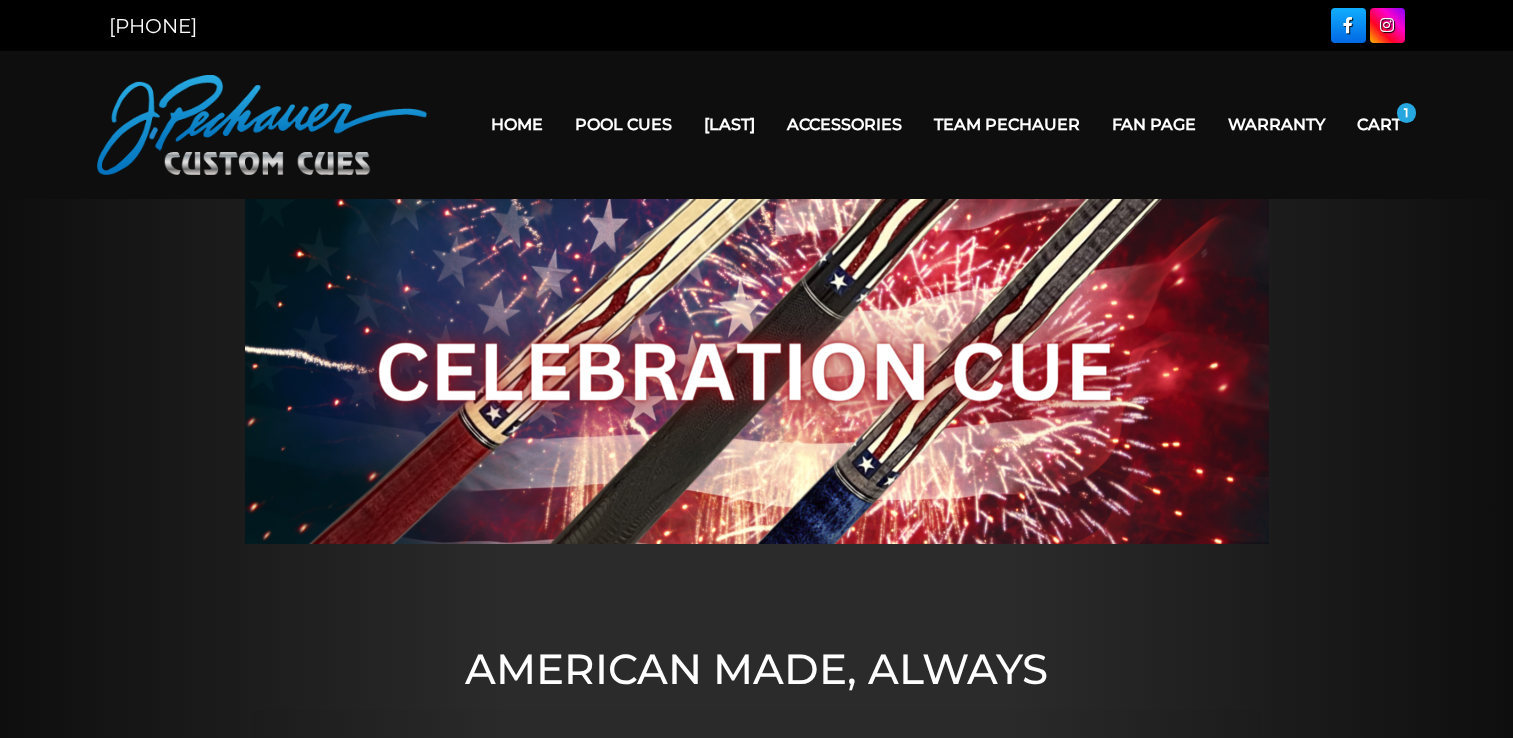 scroll, scrollTop: 0, scrollLeft: 0, axis: both 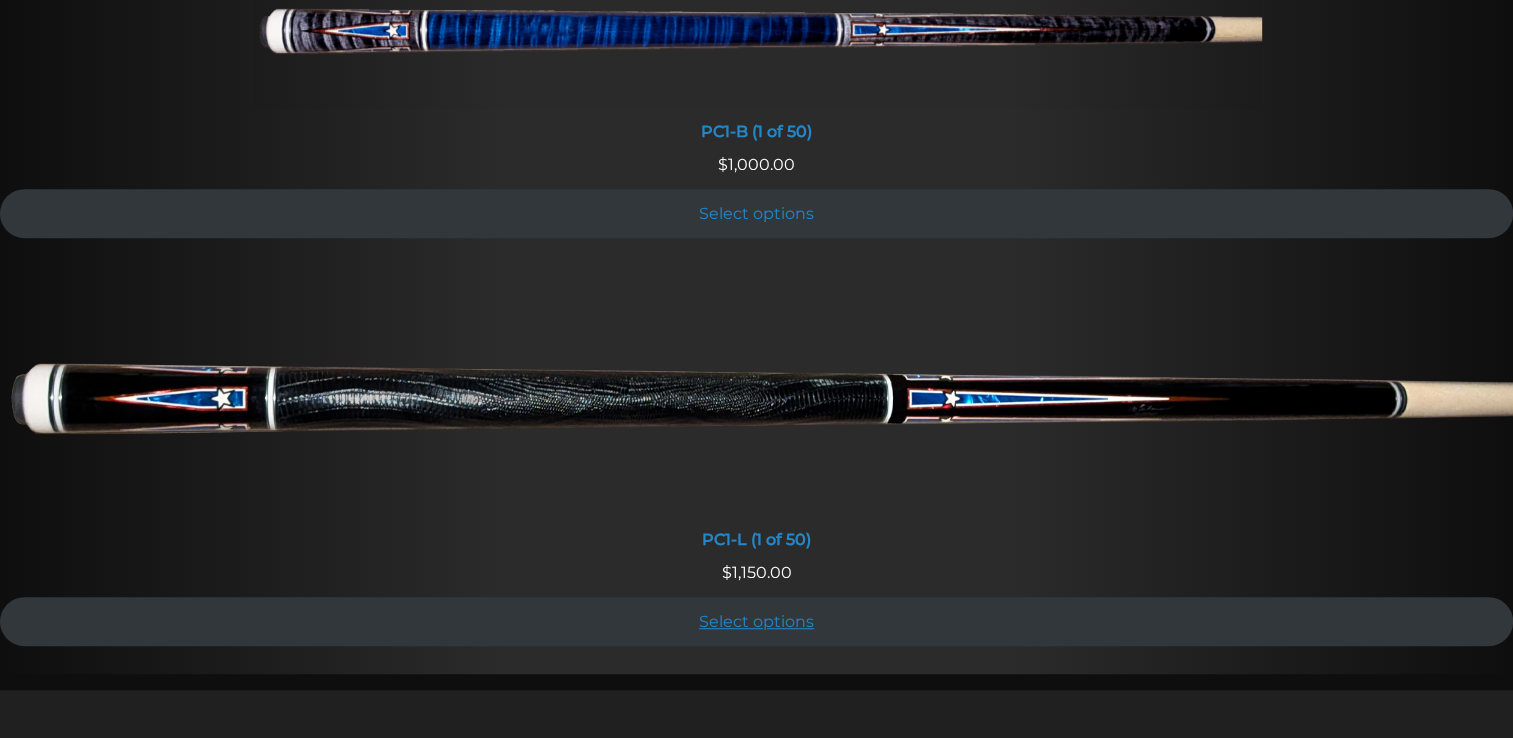 click on "Select options" at bounding box center [756, 621] 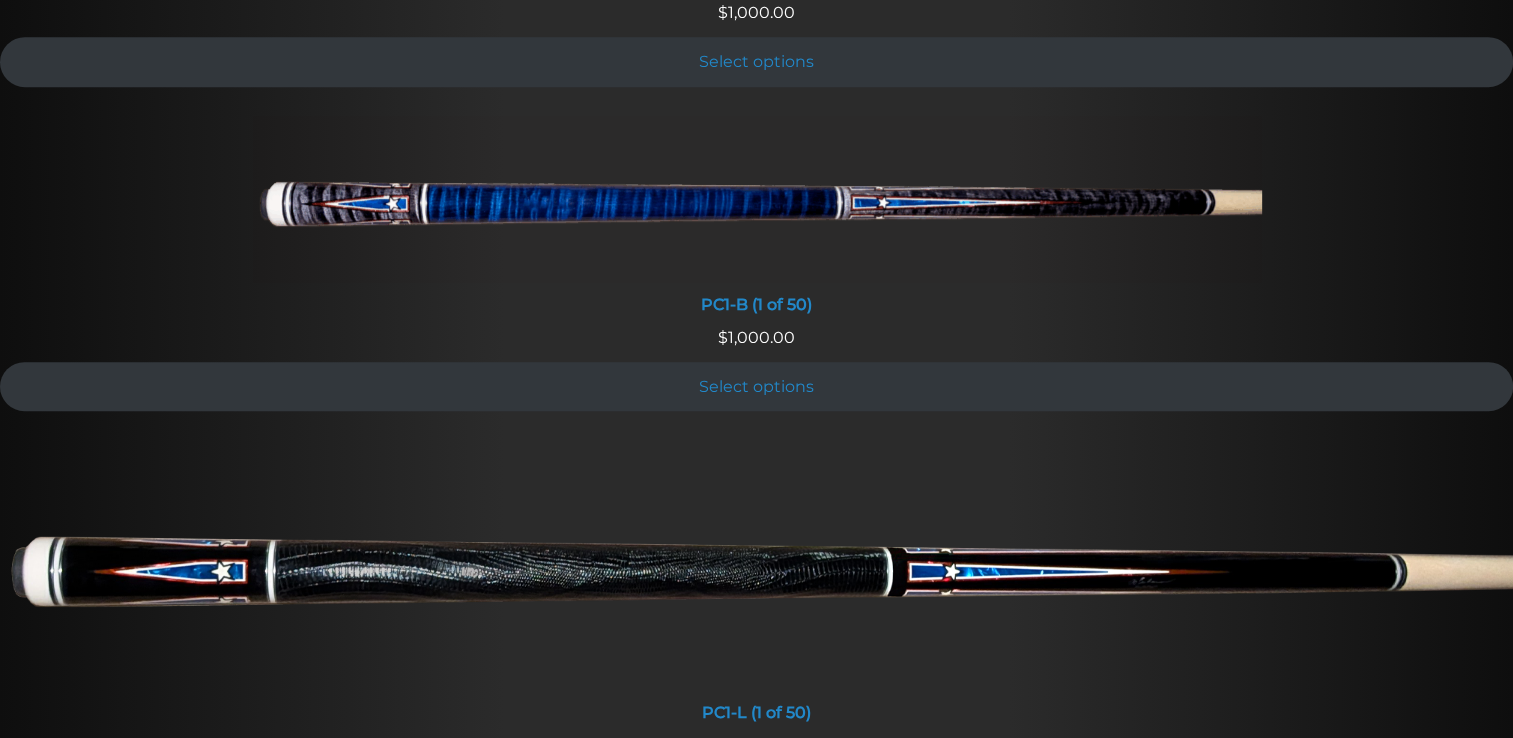 scroll, scrollTop: 920, scrollLeft: 0, axis: vertical 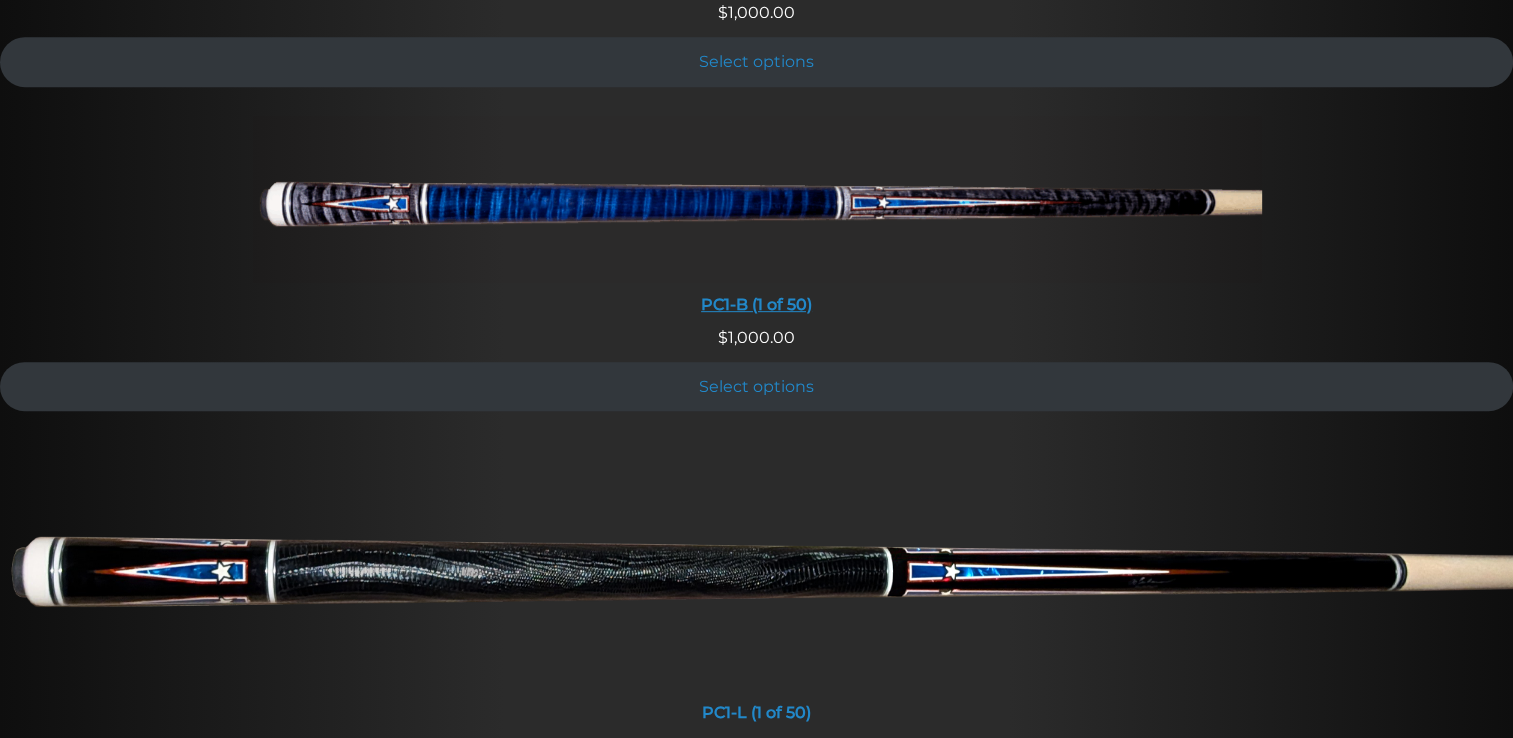 click on "PC1-B (1 of 50)" at bounding box center (757, 304) 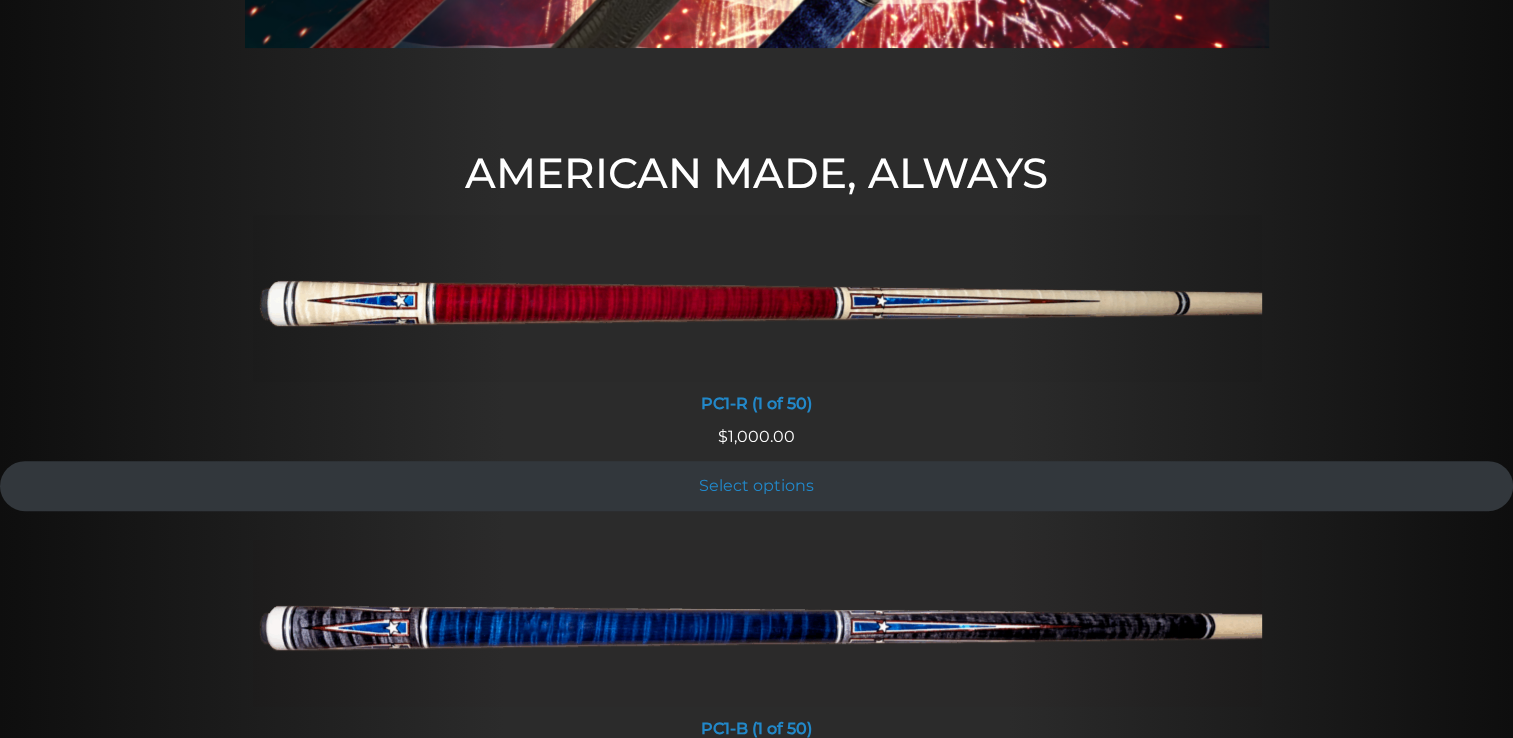 scroll, scrollTop: 495, scrollLeft: 0, axis: vertical 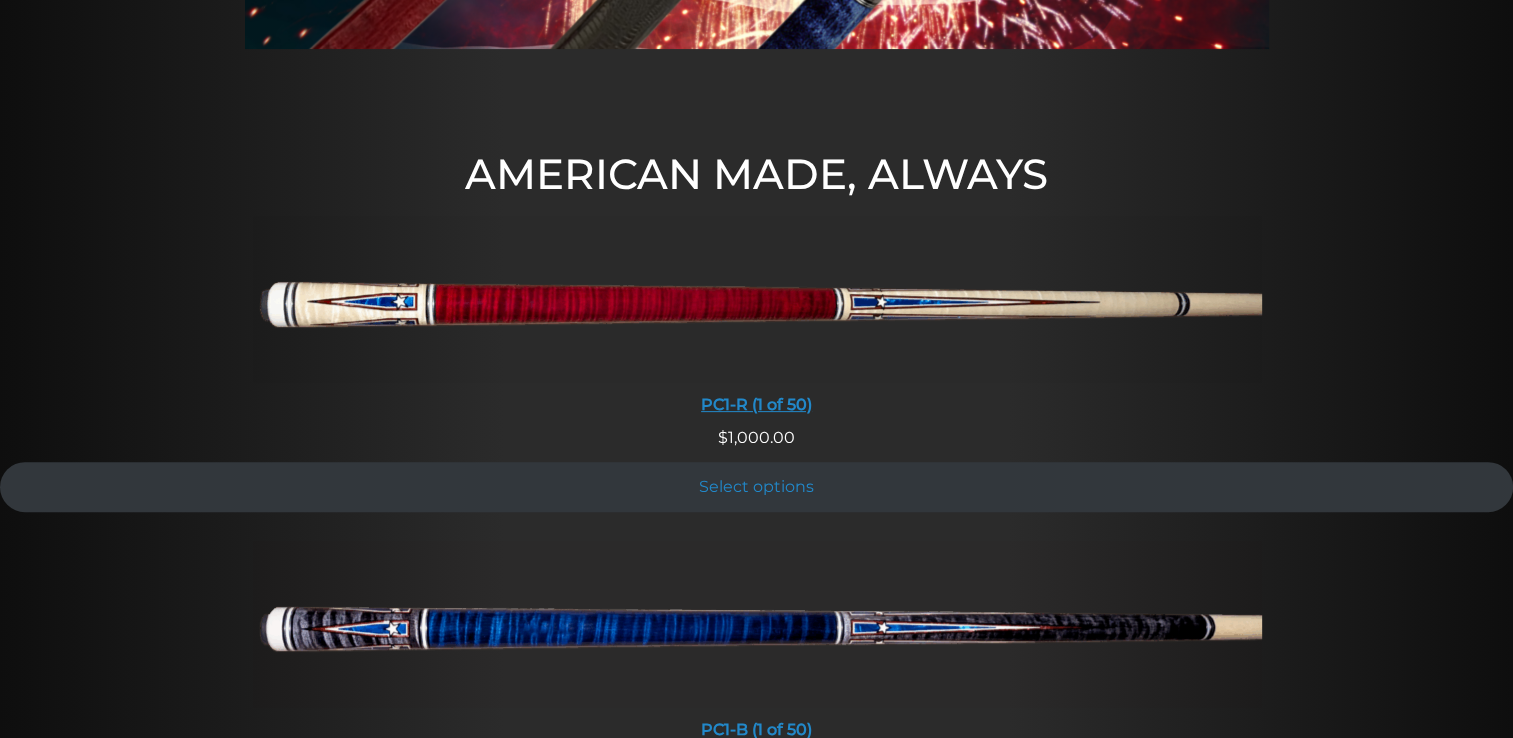 click on "PC1-R (1 of 50)" at bounding box center (757, 404) 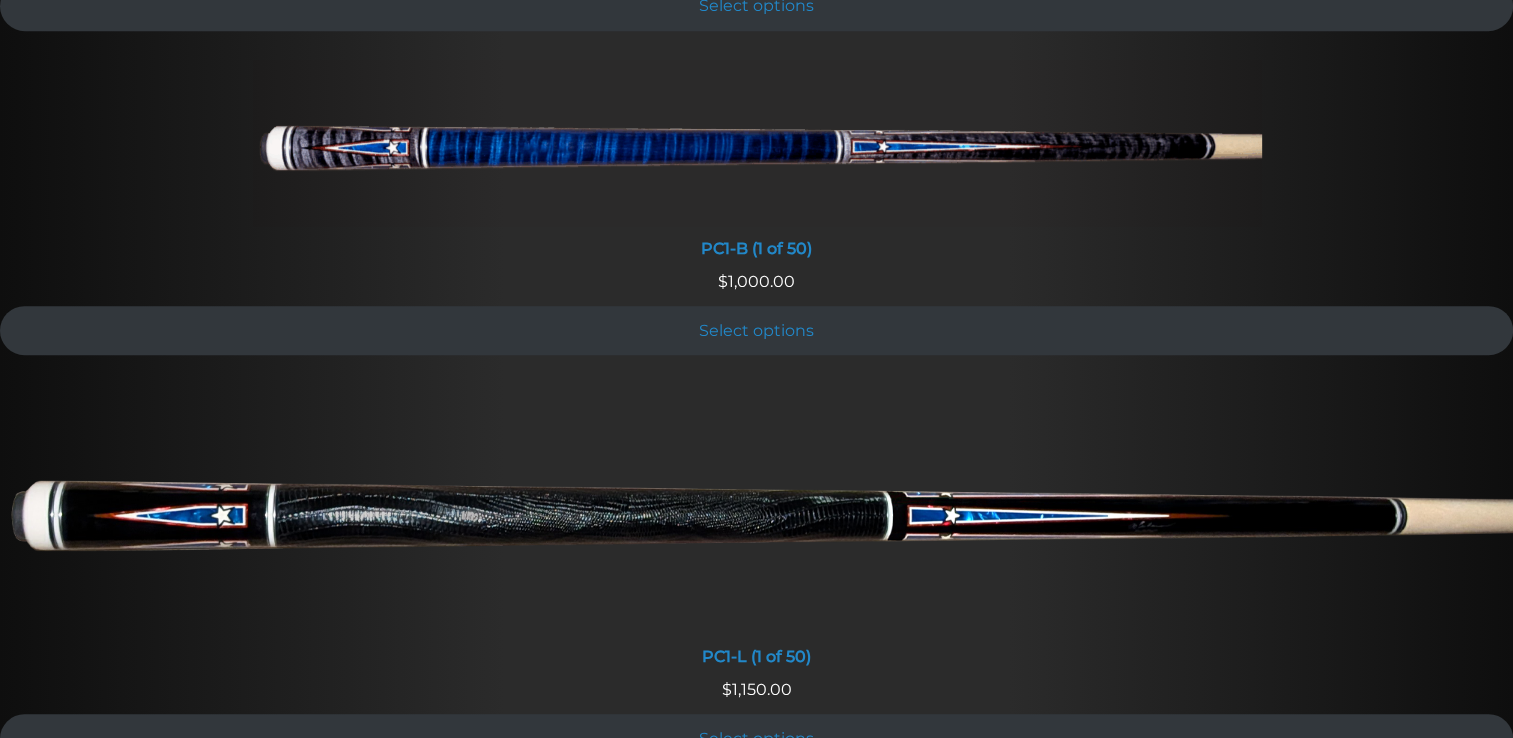 scroll, scrollTop: 1001, scrollLeft: 0, axis: vertical 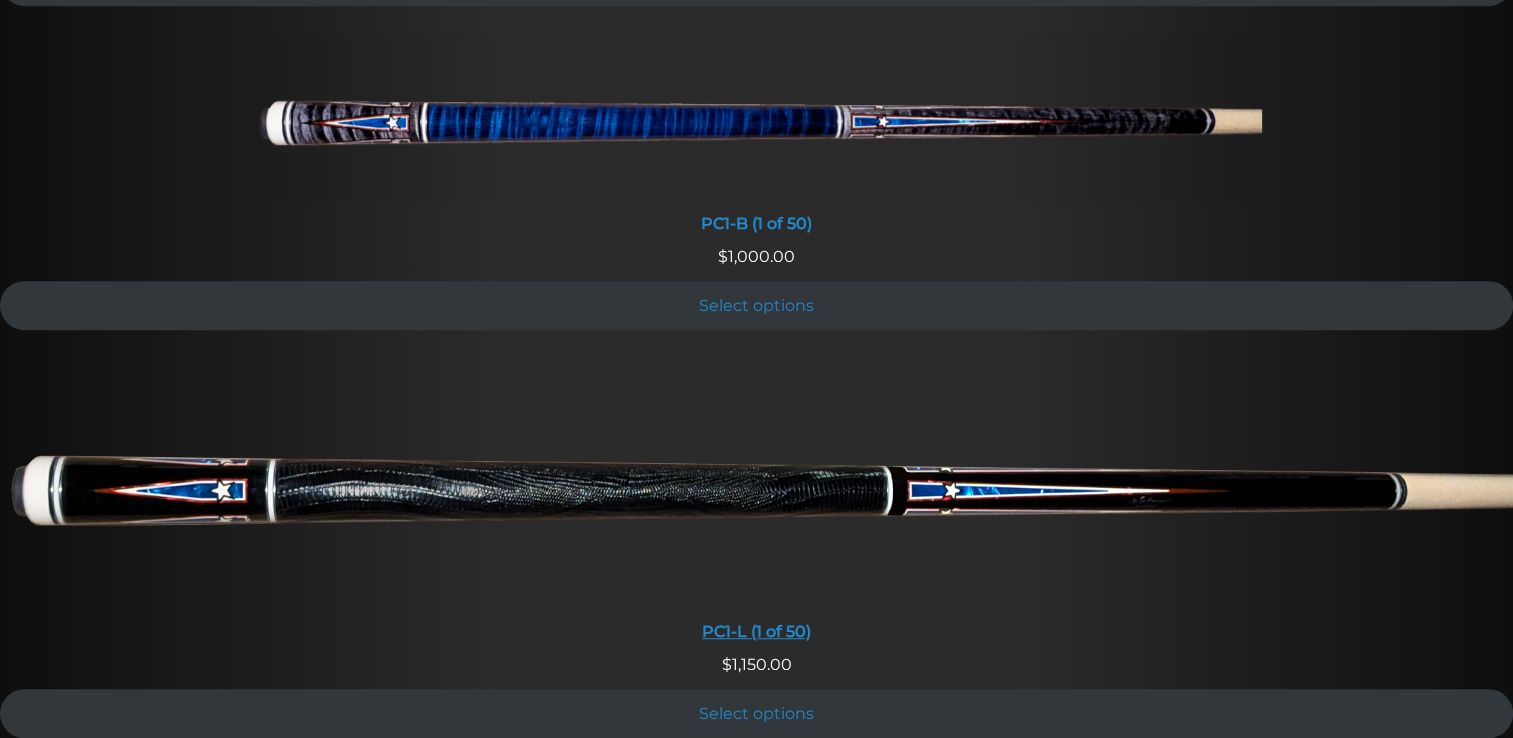 click on "PC1-L (1 of 50)" at bounding box center [756, 631] 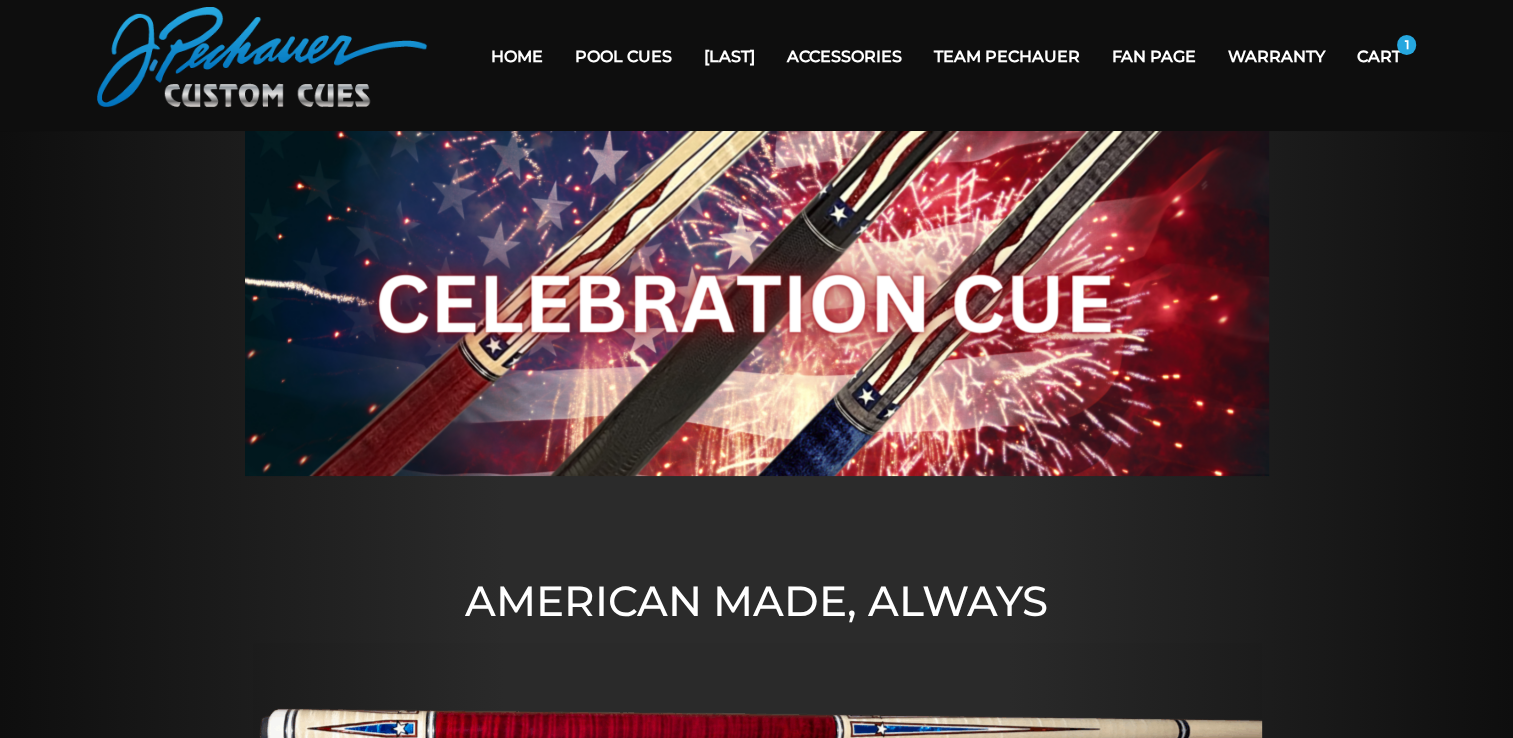 scroll, scrollTop: 0, scrollLeft: 0, axis: both 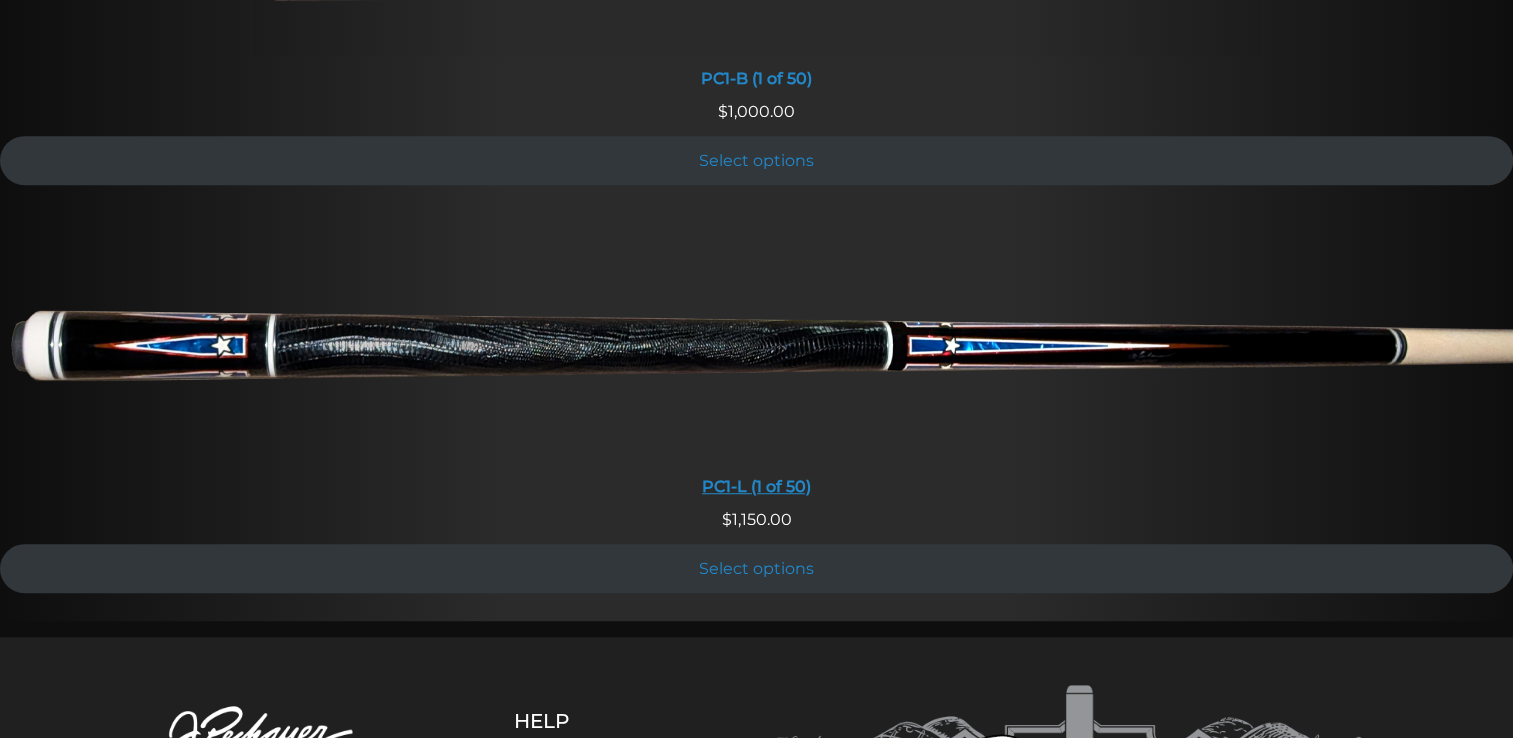 click at bounding box center [756, 339] 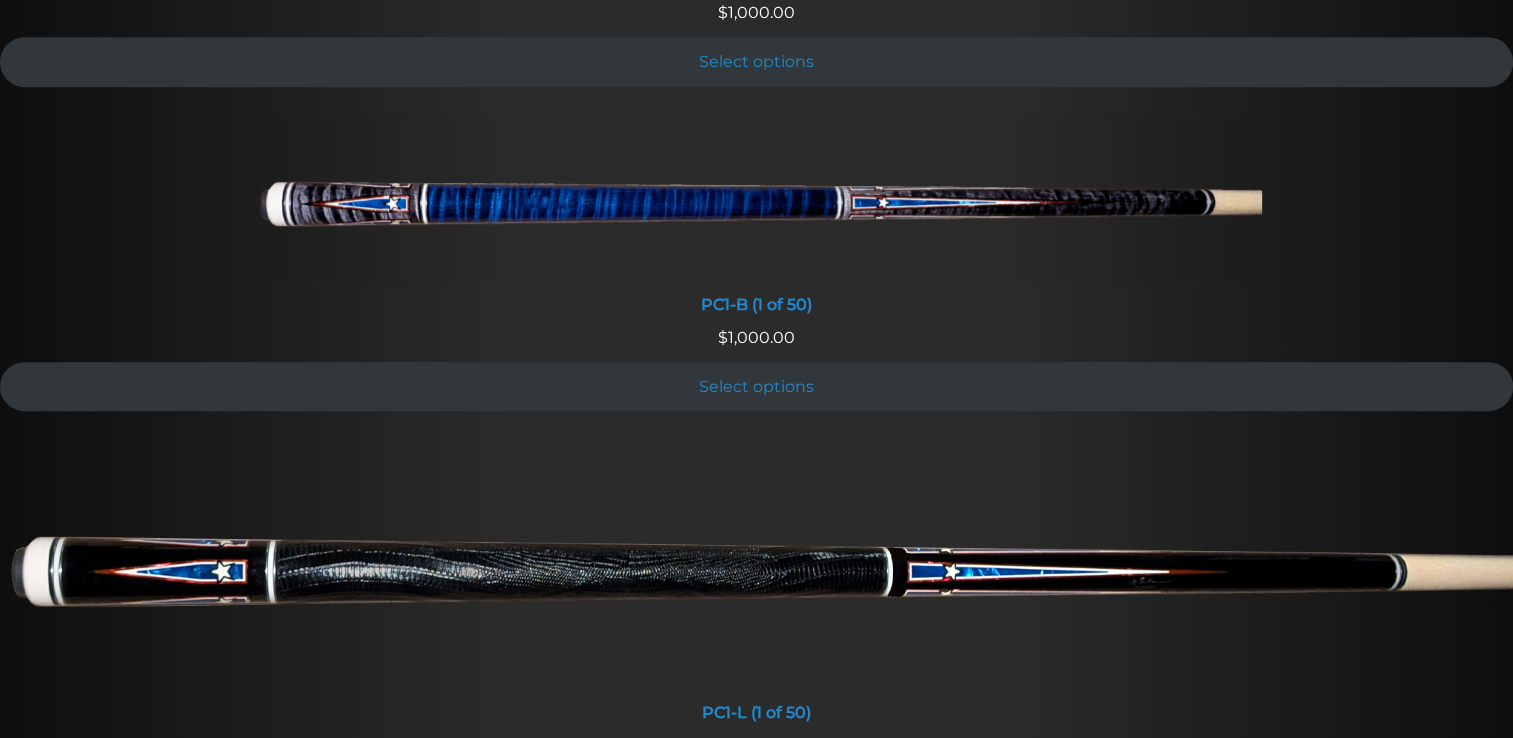 scroll, scrollTop: 773, scrollLeft: 0, axis: vertical 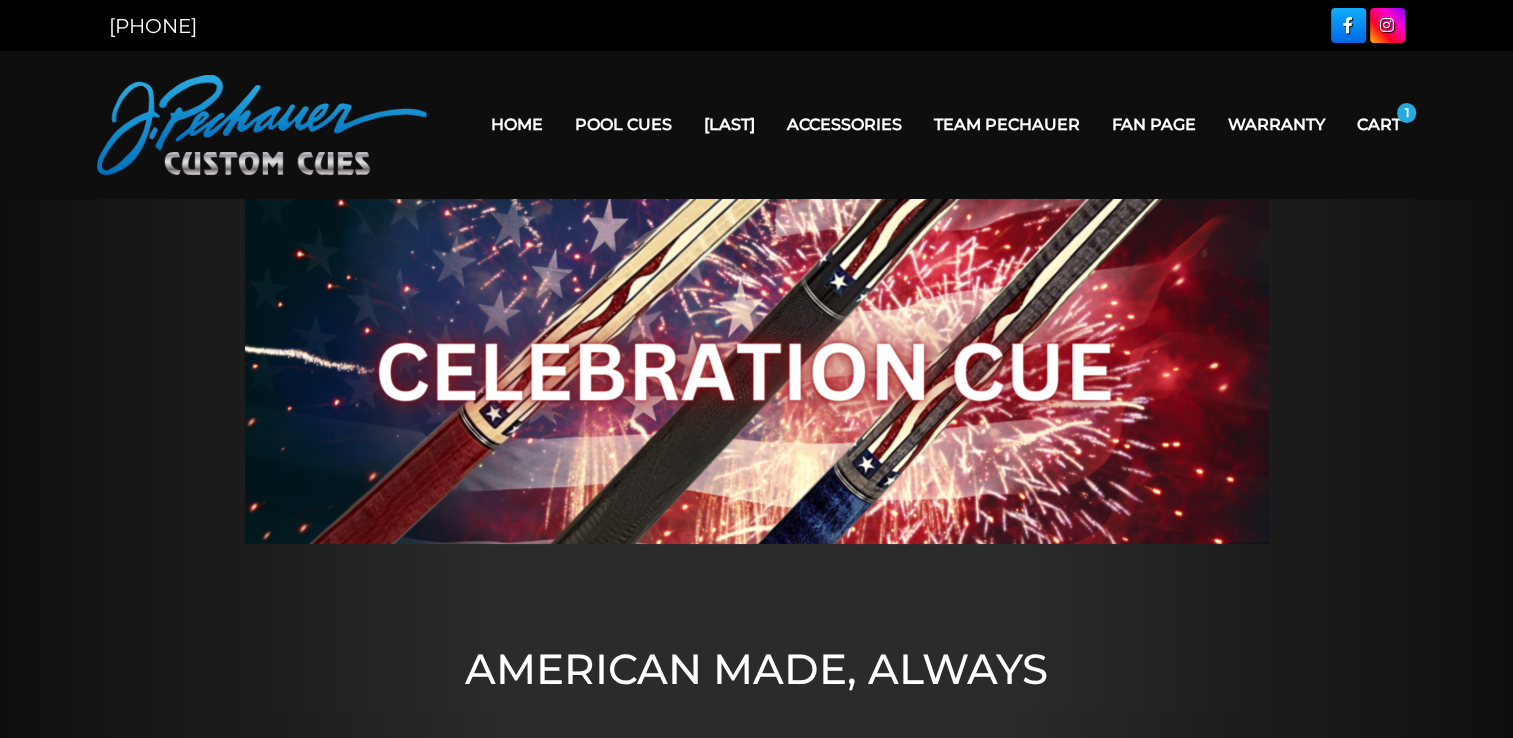 click on "Cart" at bounding box center (1379, 124) 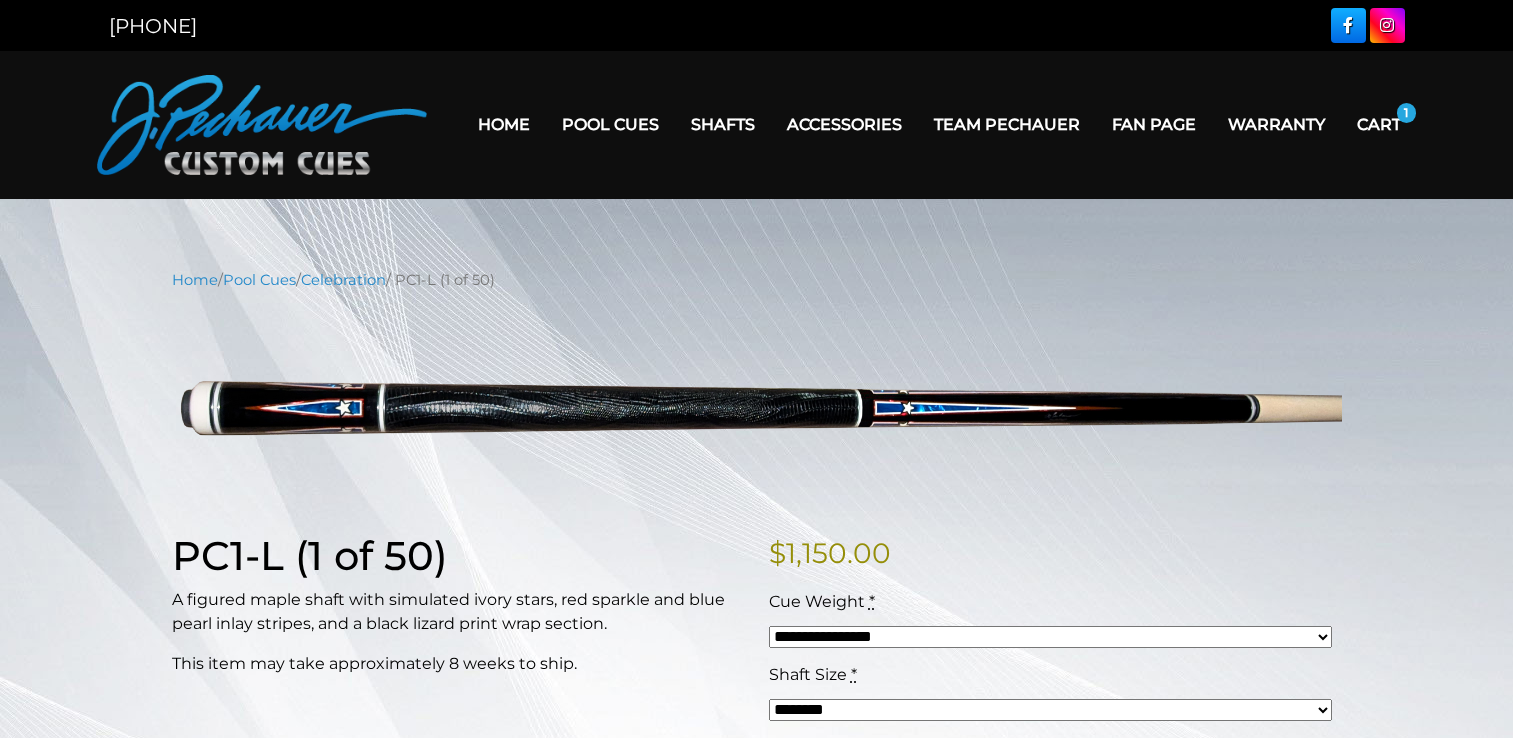 scroll, scrollTop: 0, scrollLeft: 0, axis: both 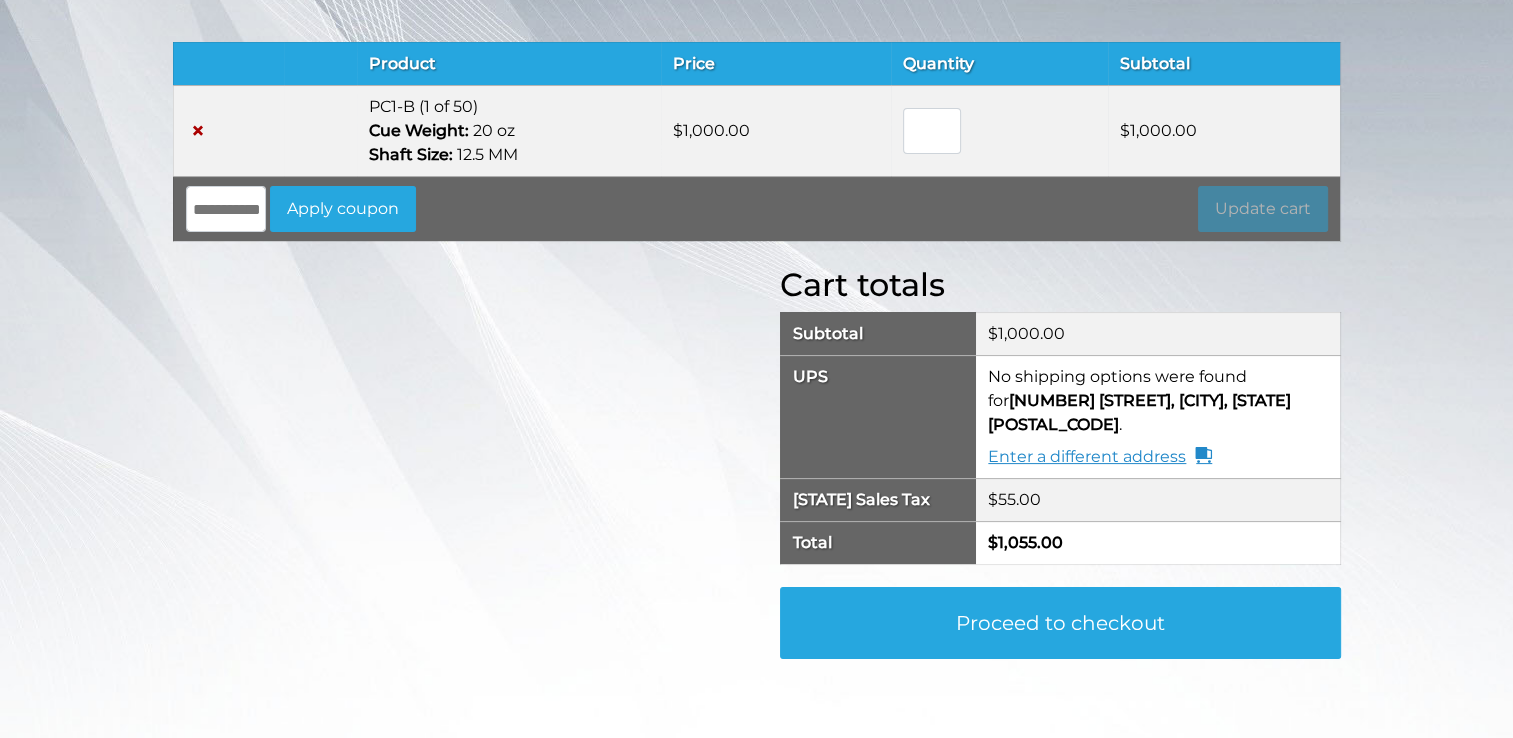 click on "Enter a different address" at bounding box center [1100, 457] 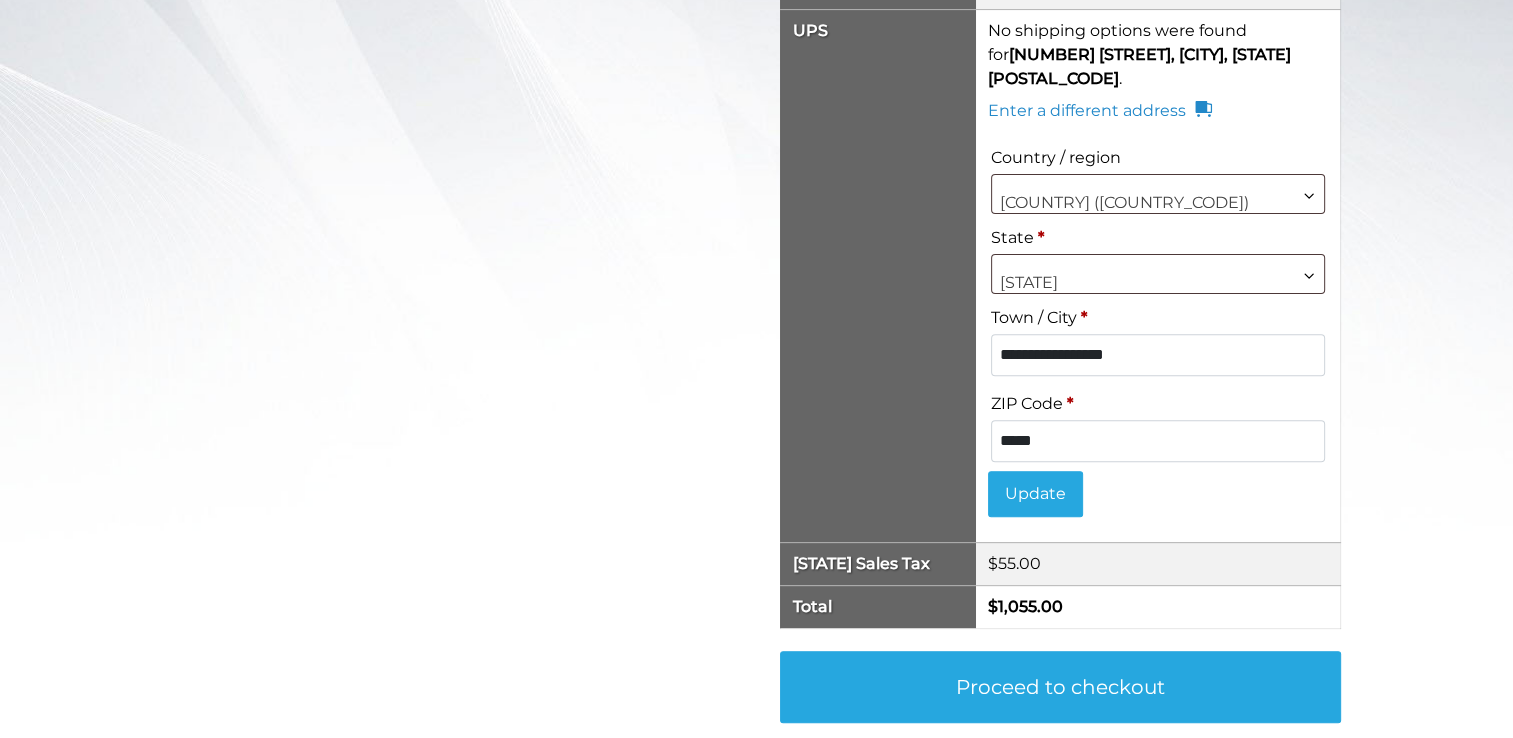 scroll, scrollTop: 680, scrollLeft: 0, axis: vertical 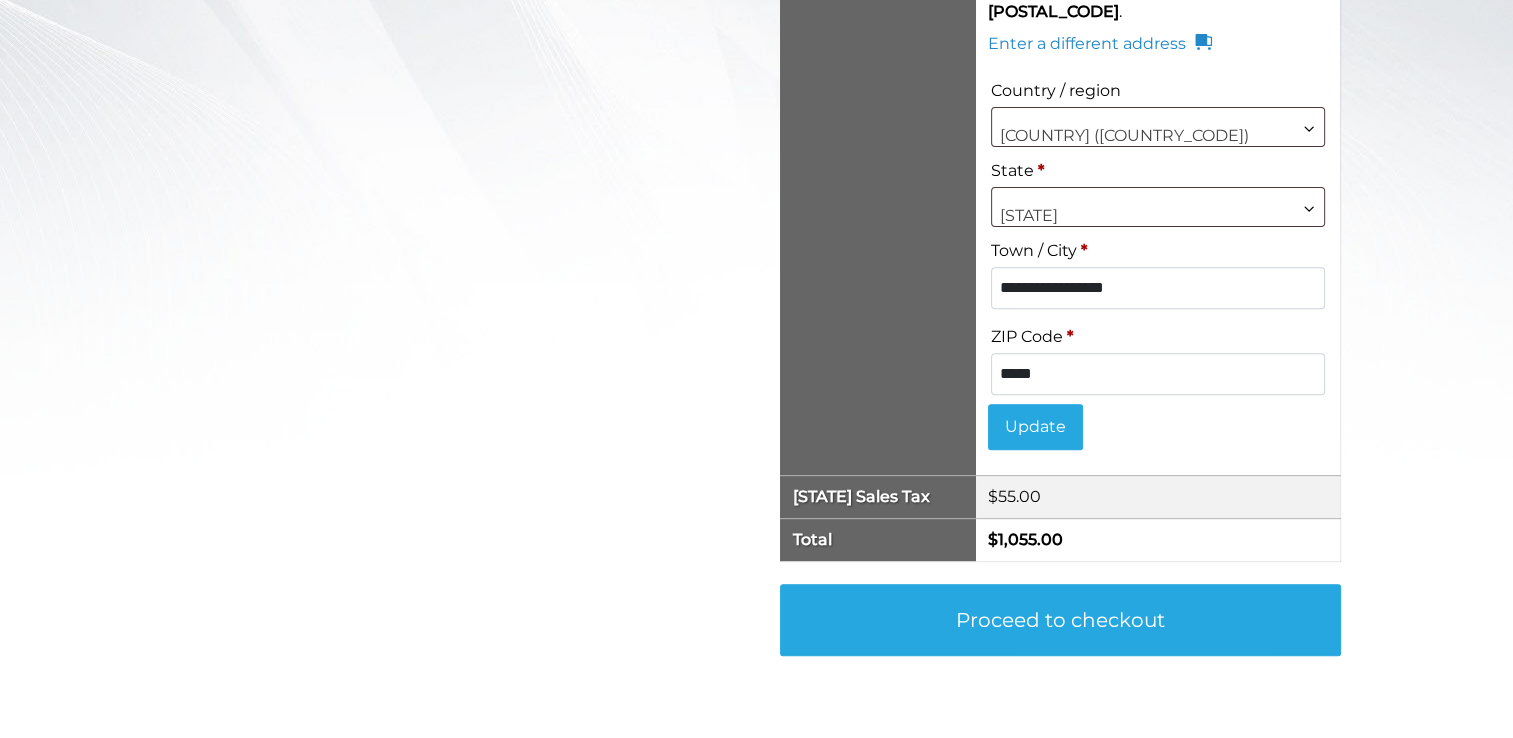 click on "*****" at bounding box center [1157, 374] 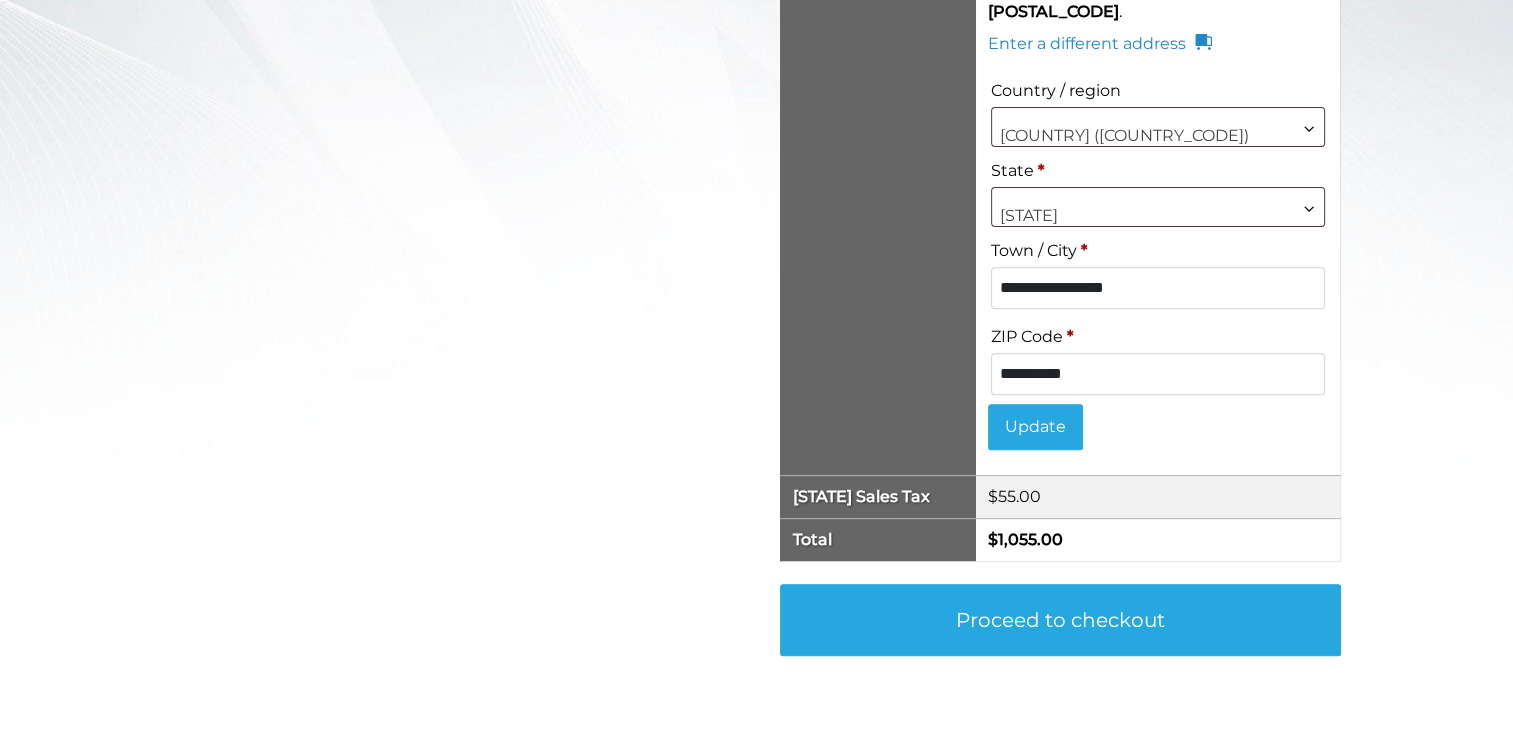 type on "**********" 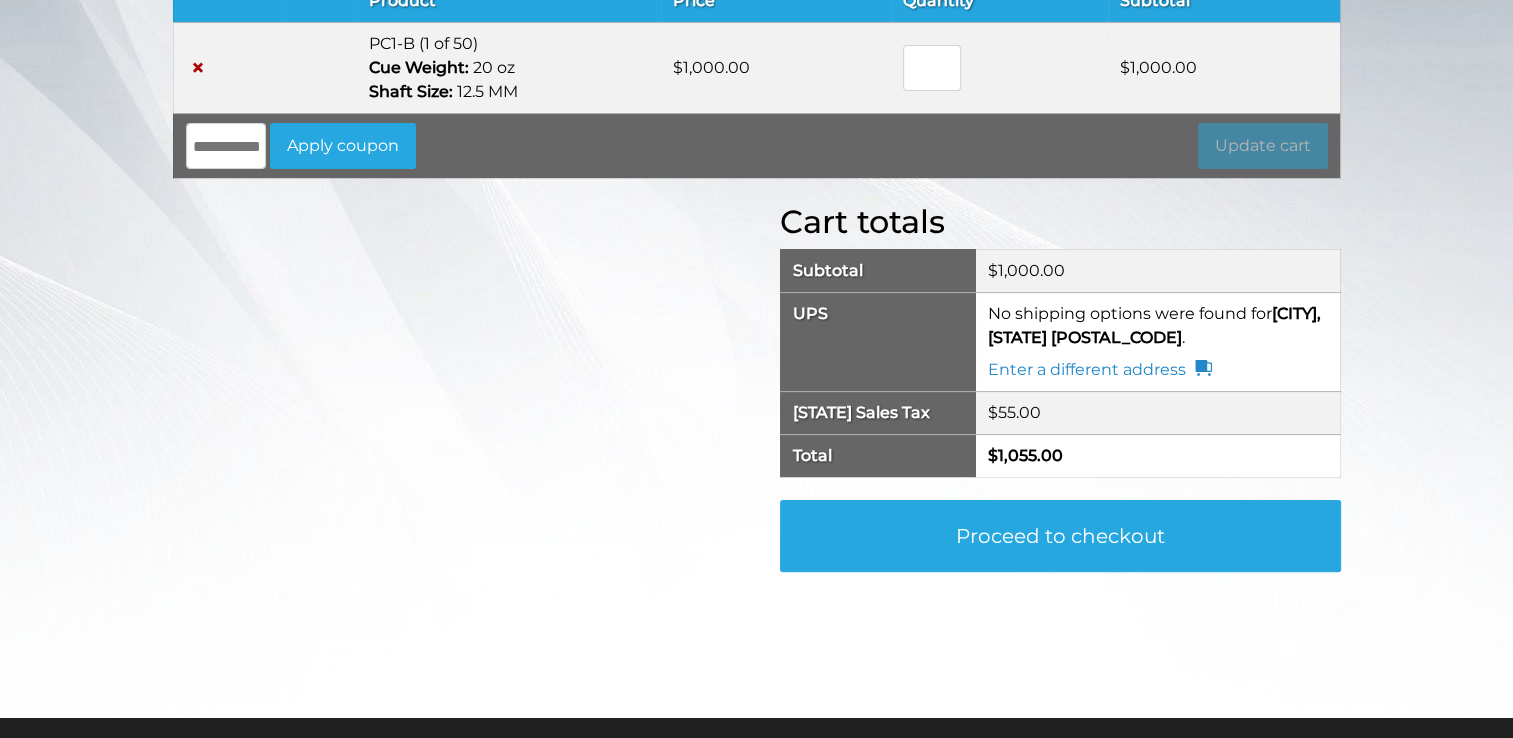 scroll, scrollTop: 420, scrollLeft: 0, axis: vertical 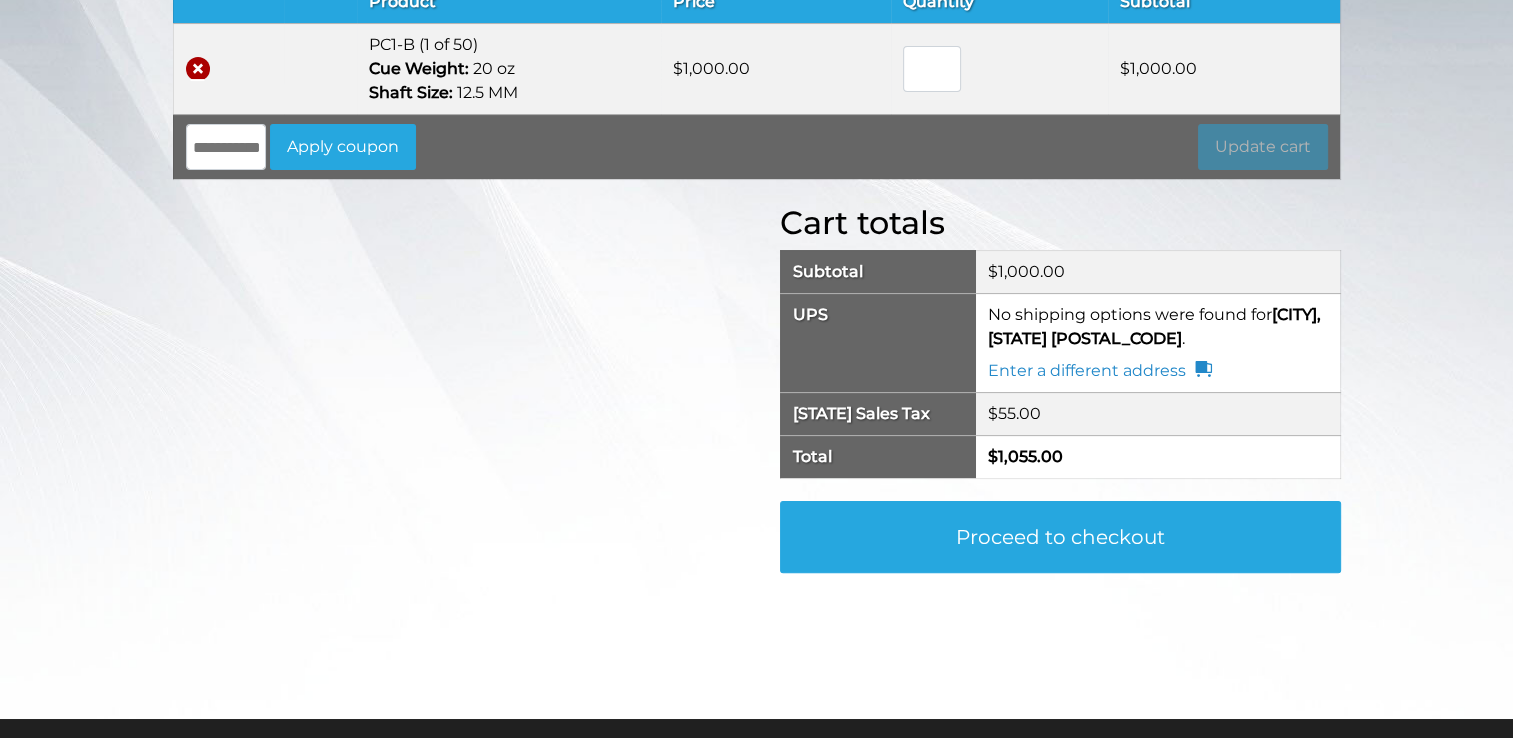 click on "×" at bounding box center [198, 69] 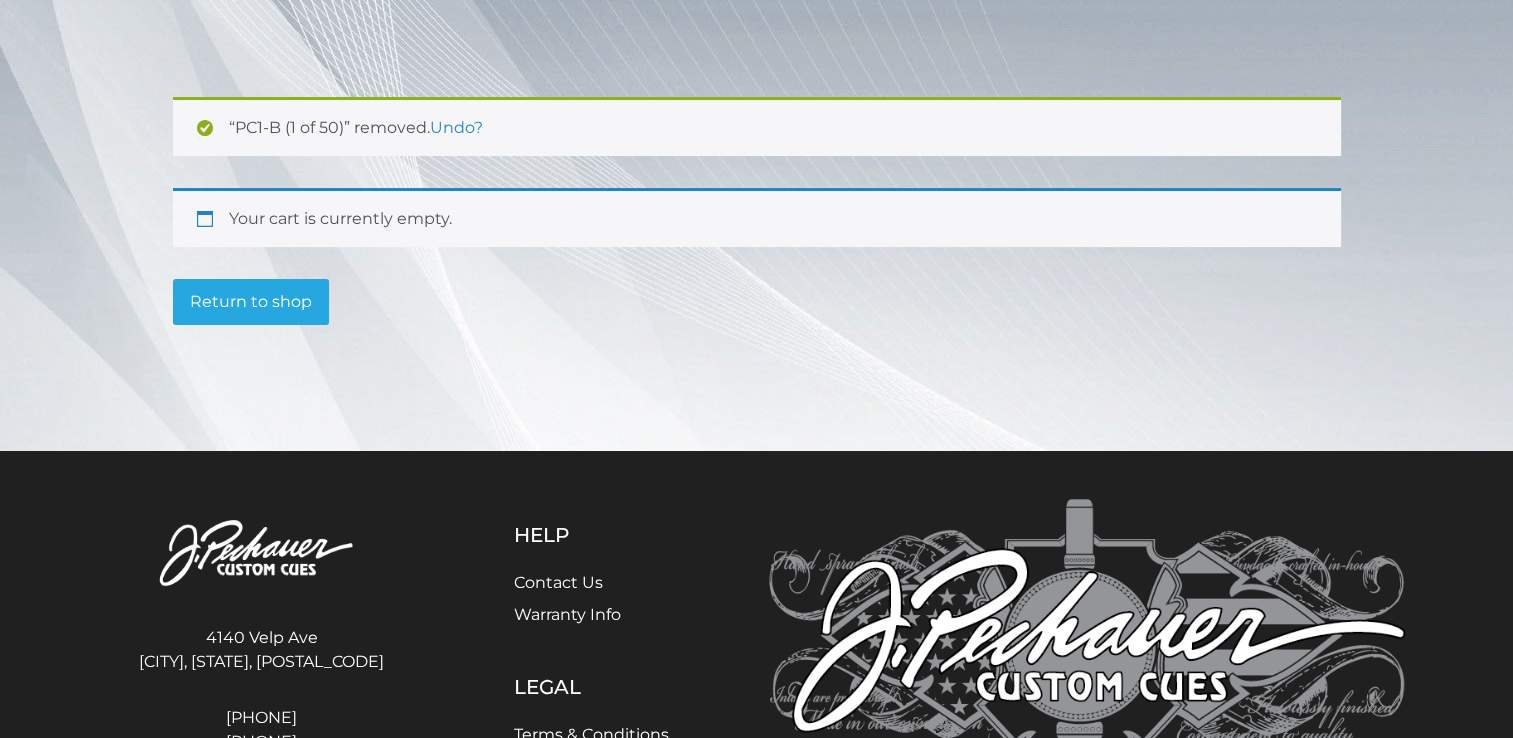 scroll, scrollTop: 208, scrollLeft: 0, axis: vertical 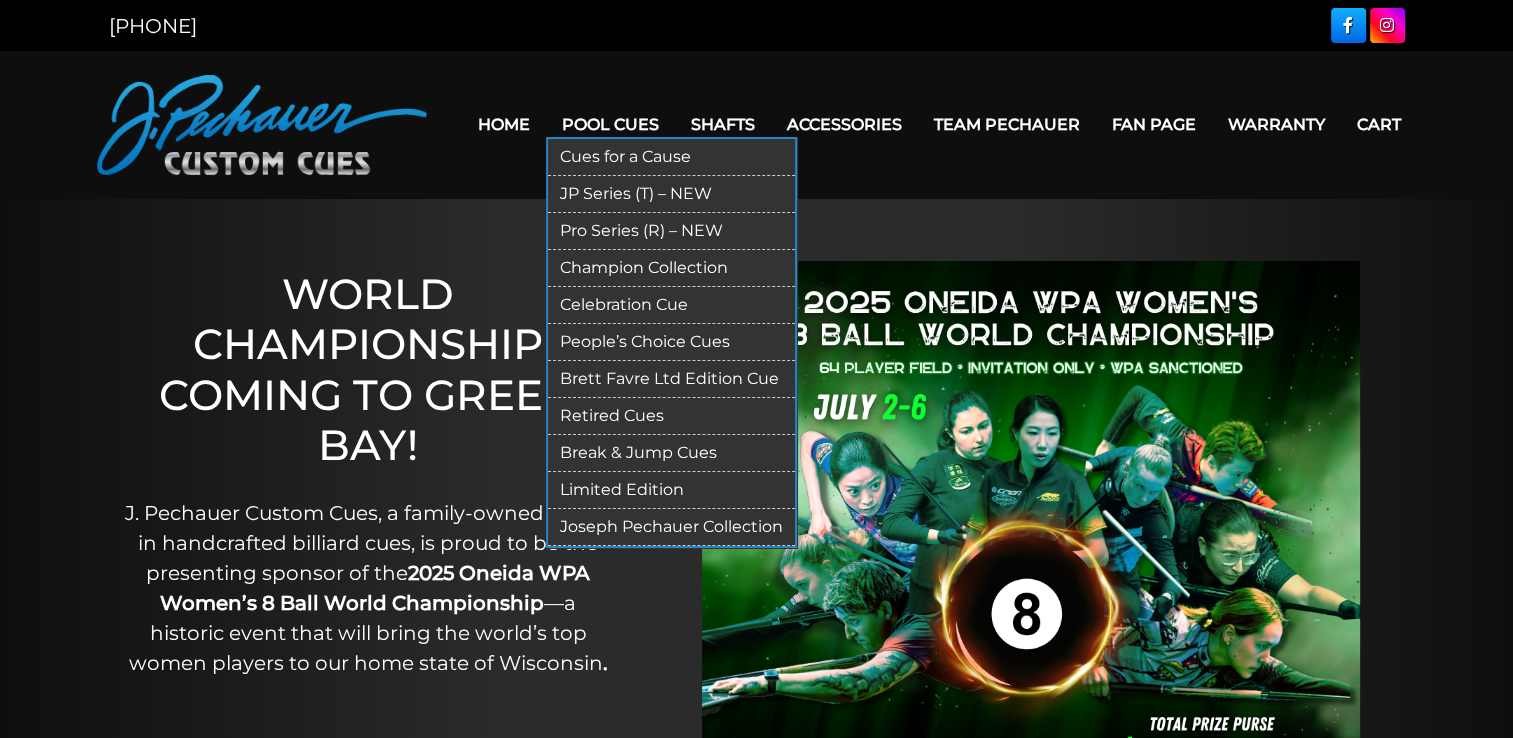 click on "Celebration Cue" at bounding box center (671, 305) 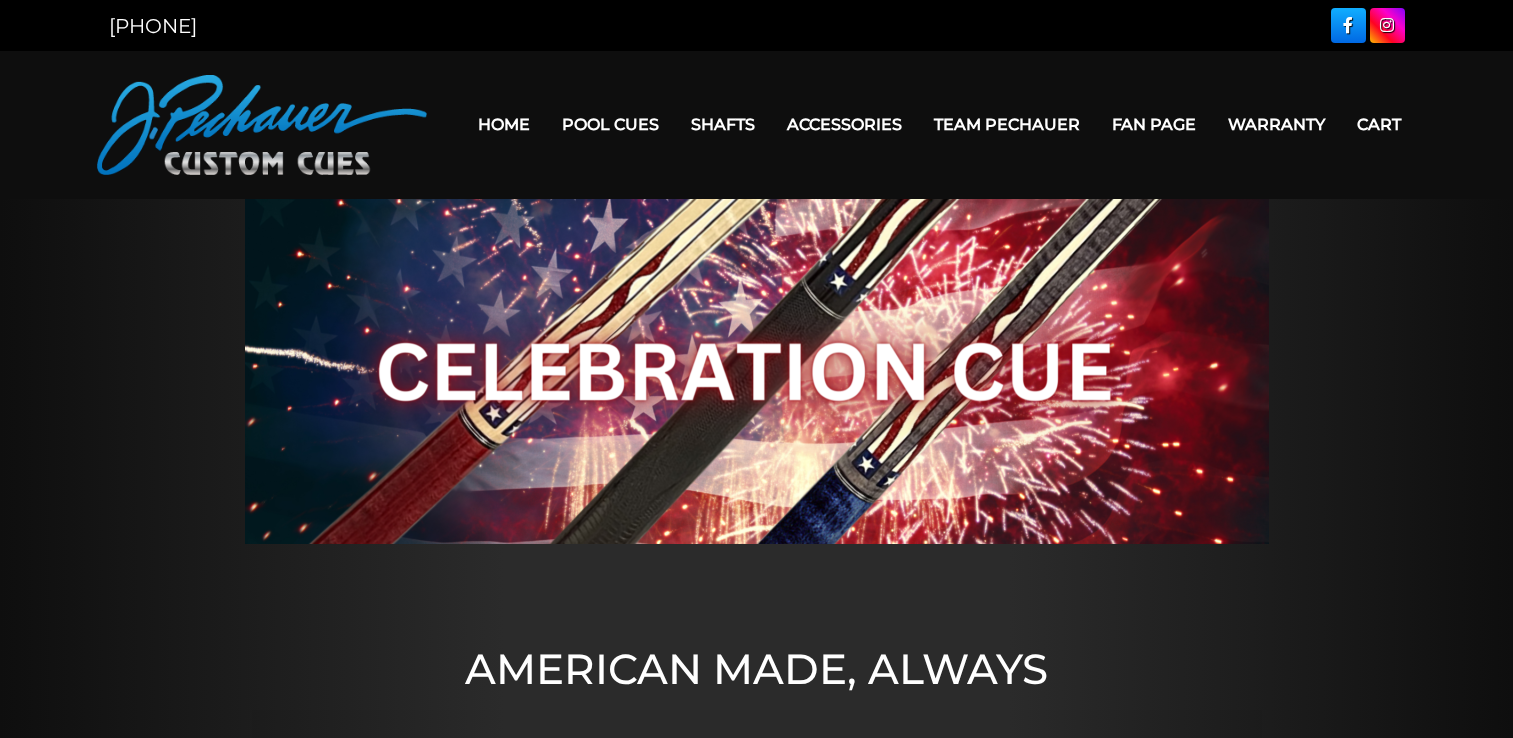 scroll, scrollTop: 0, scrollLeft: 0, axis: both 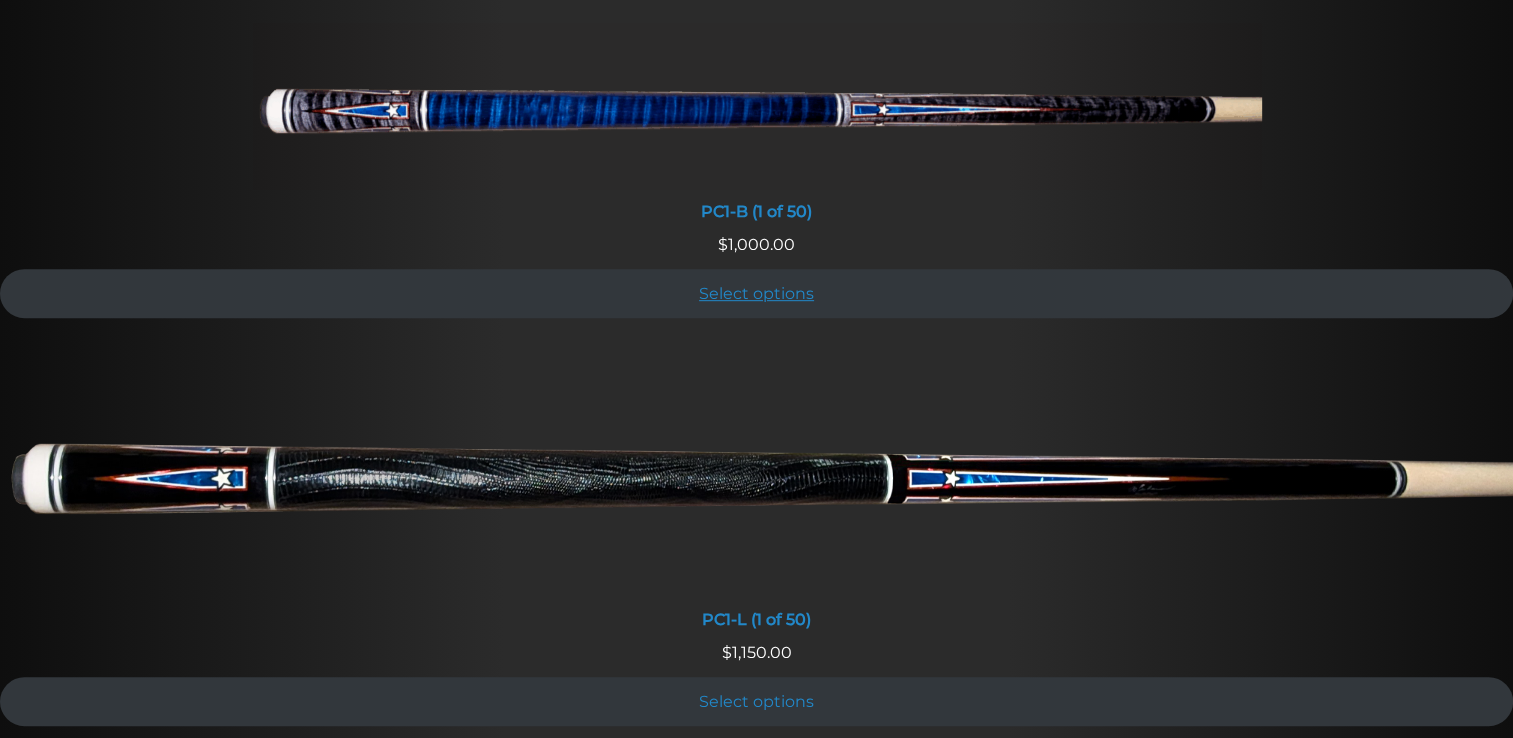 click on "Select options" at bounding box center (756, 293) 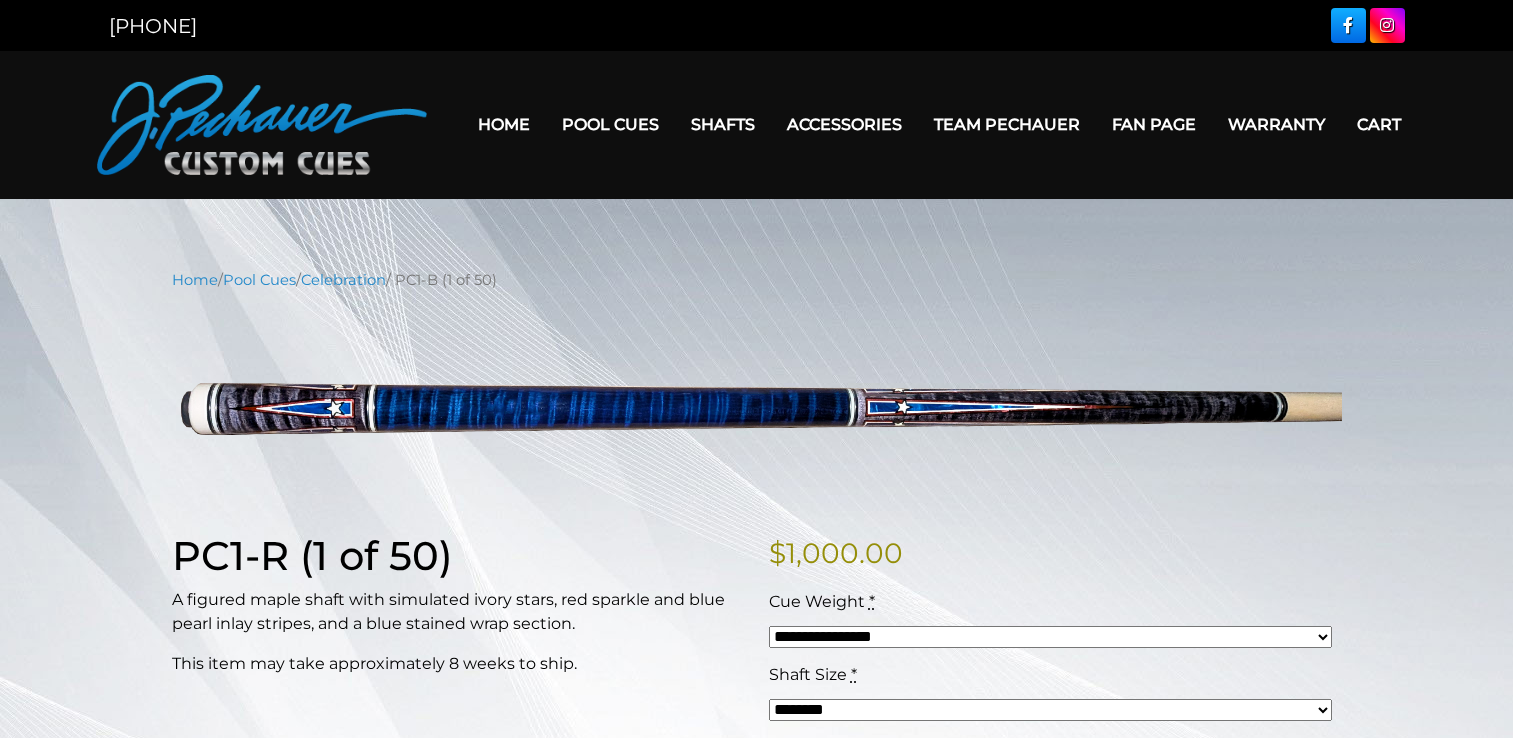 scroll, scrollTop: 0, scrollLeft: 0, axis: both 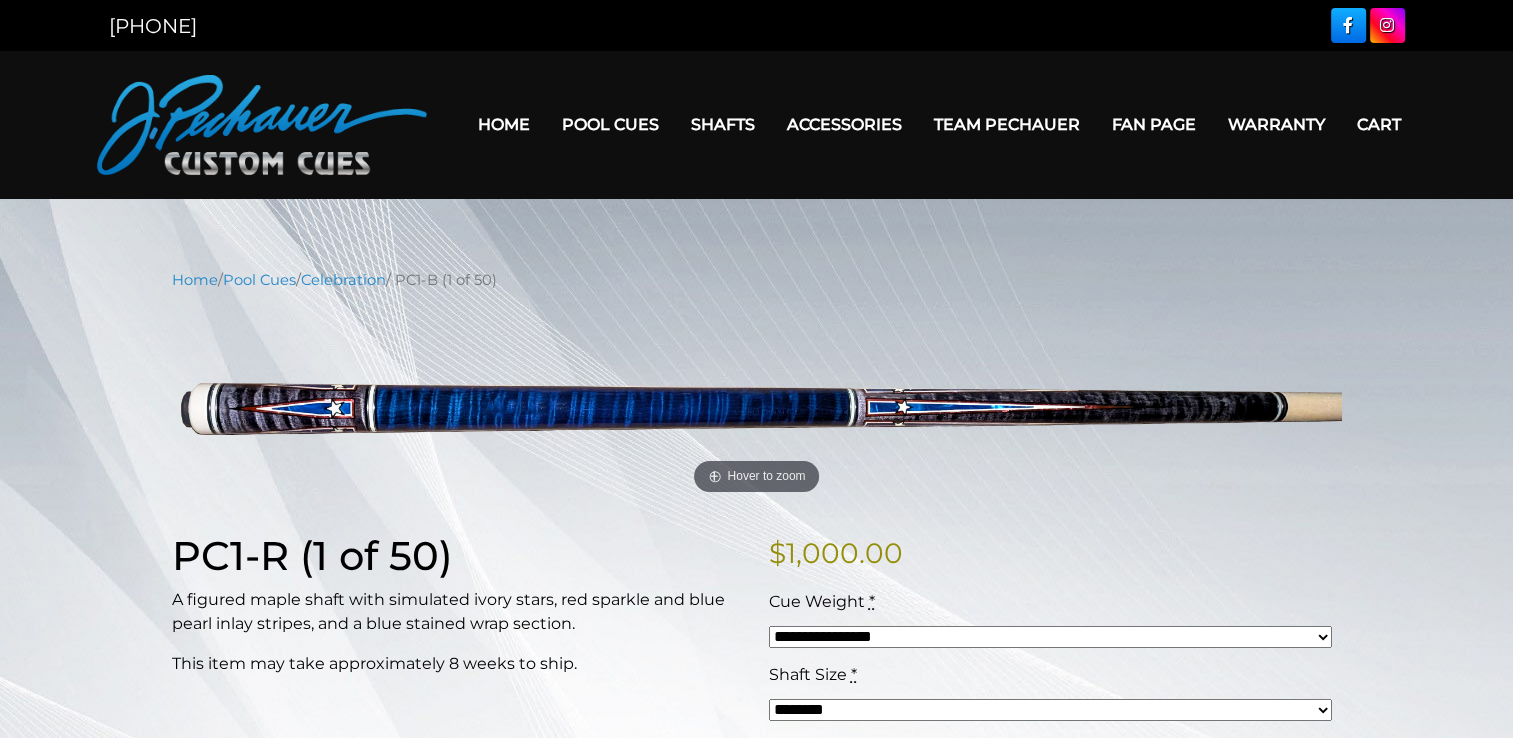 click on "**********" at bounding box center (1050, 637) 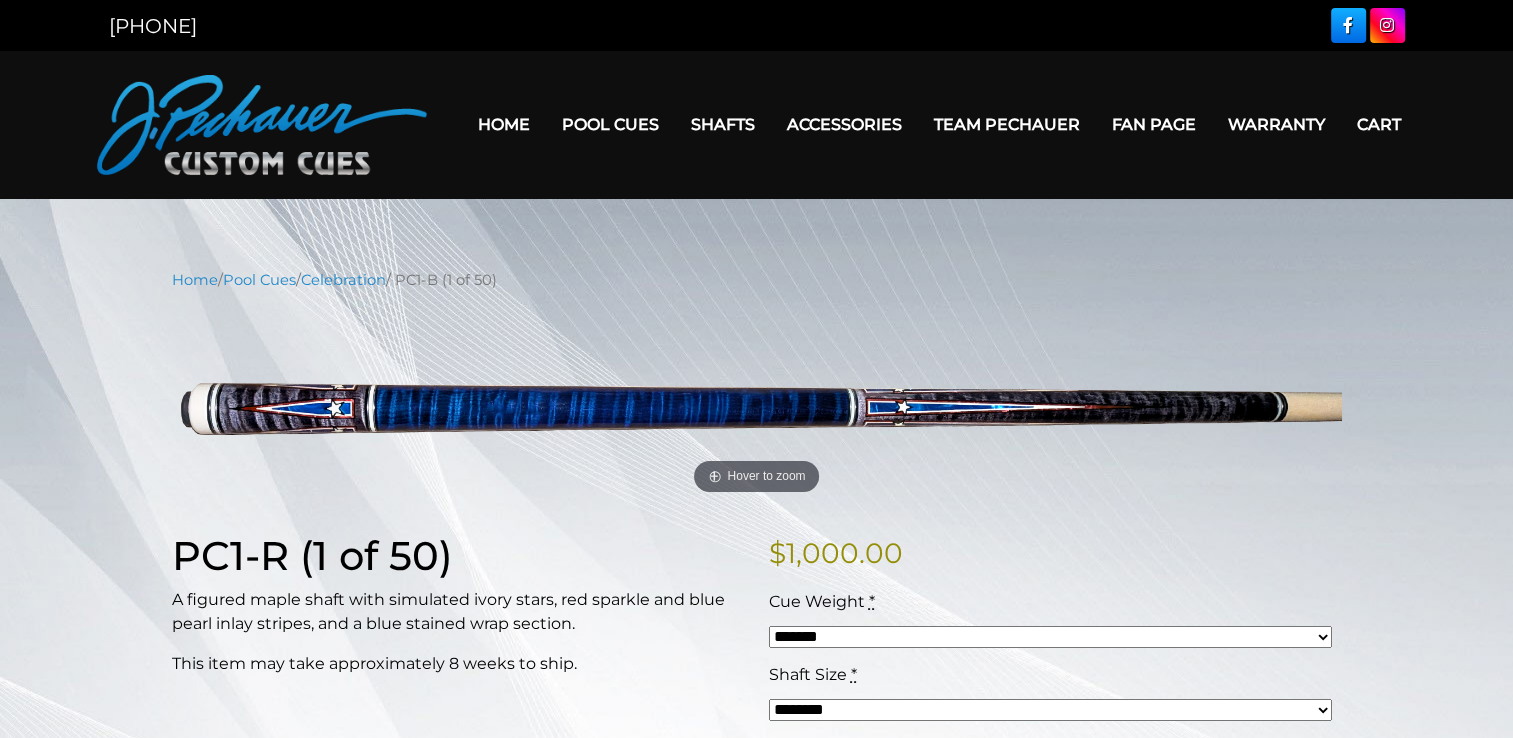 click on "**********" at bounding box center (1050, 637) 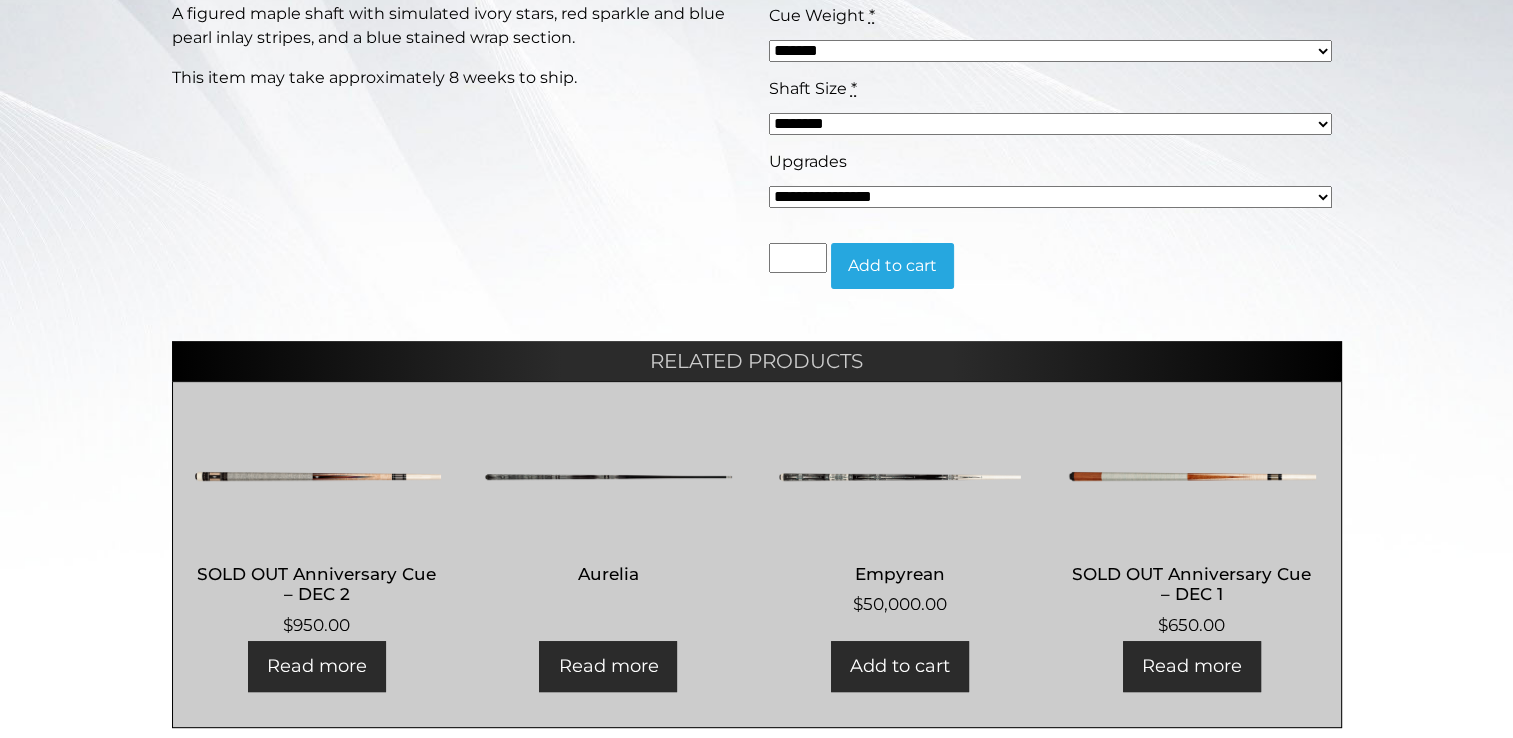 scroll, scrollTop: 626, scrollLeft: 0, axis: vertical 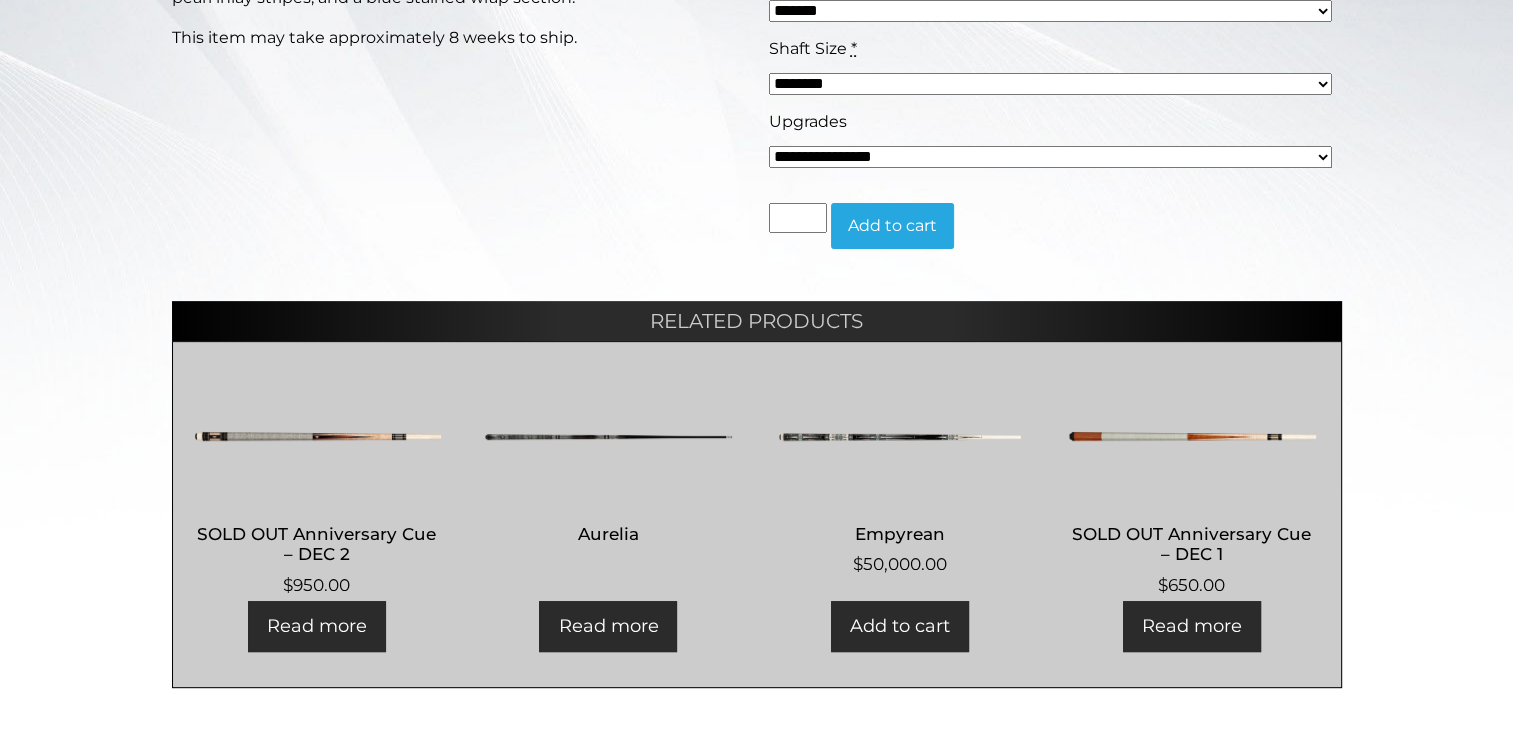 click on "Add to cart" at bounding box center [892, 226] 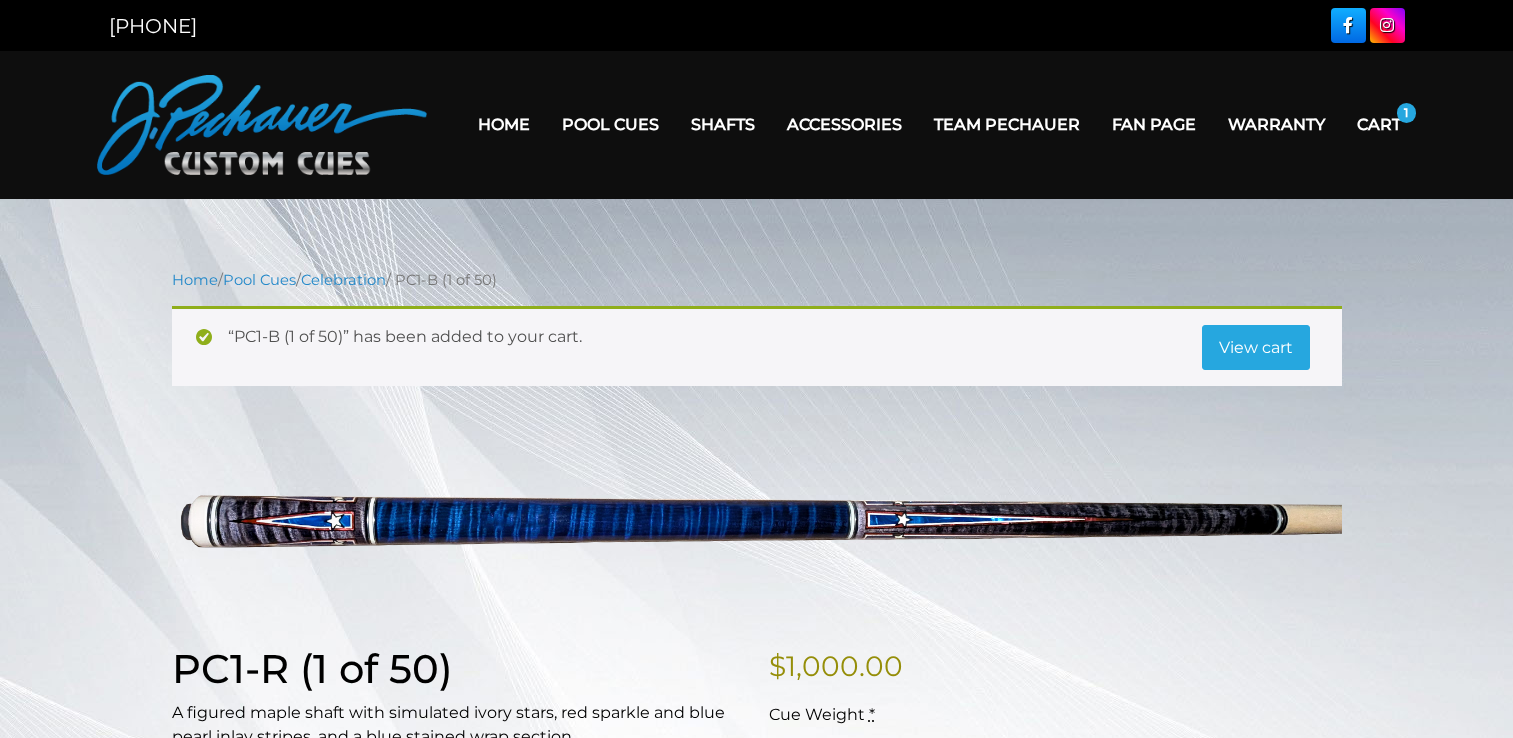 scroll, scrollTop: 0, scrollLeft: 0, axis: both 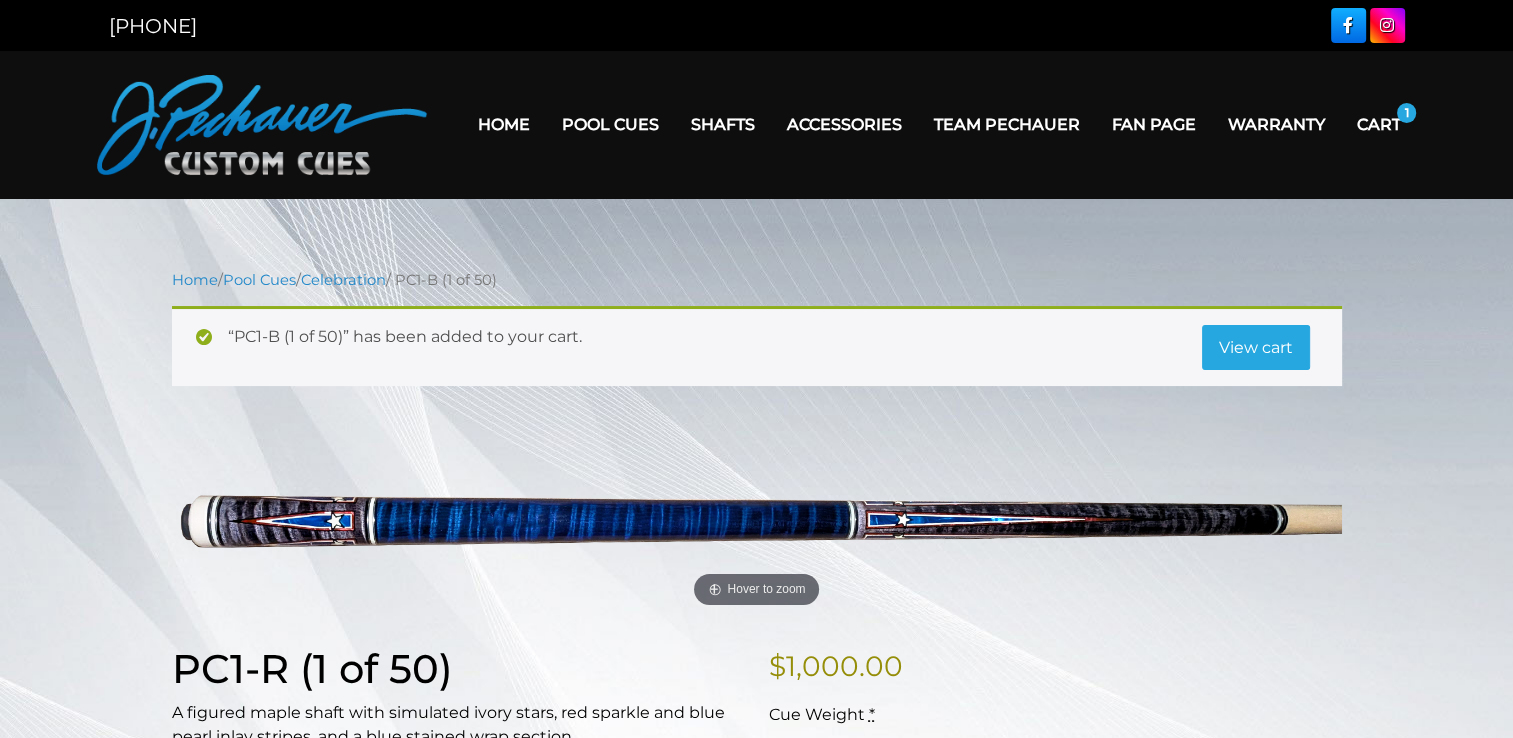 click on "View cart" at bounding box center (1256, 348) 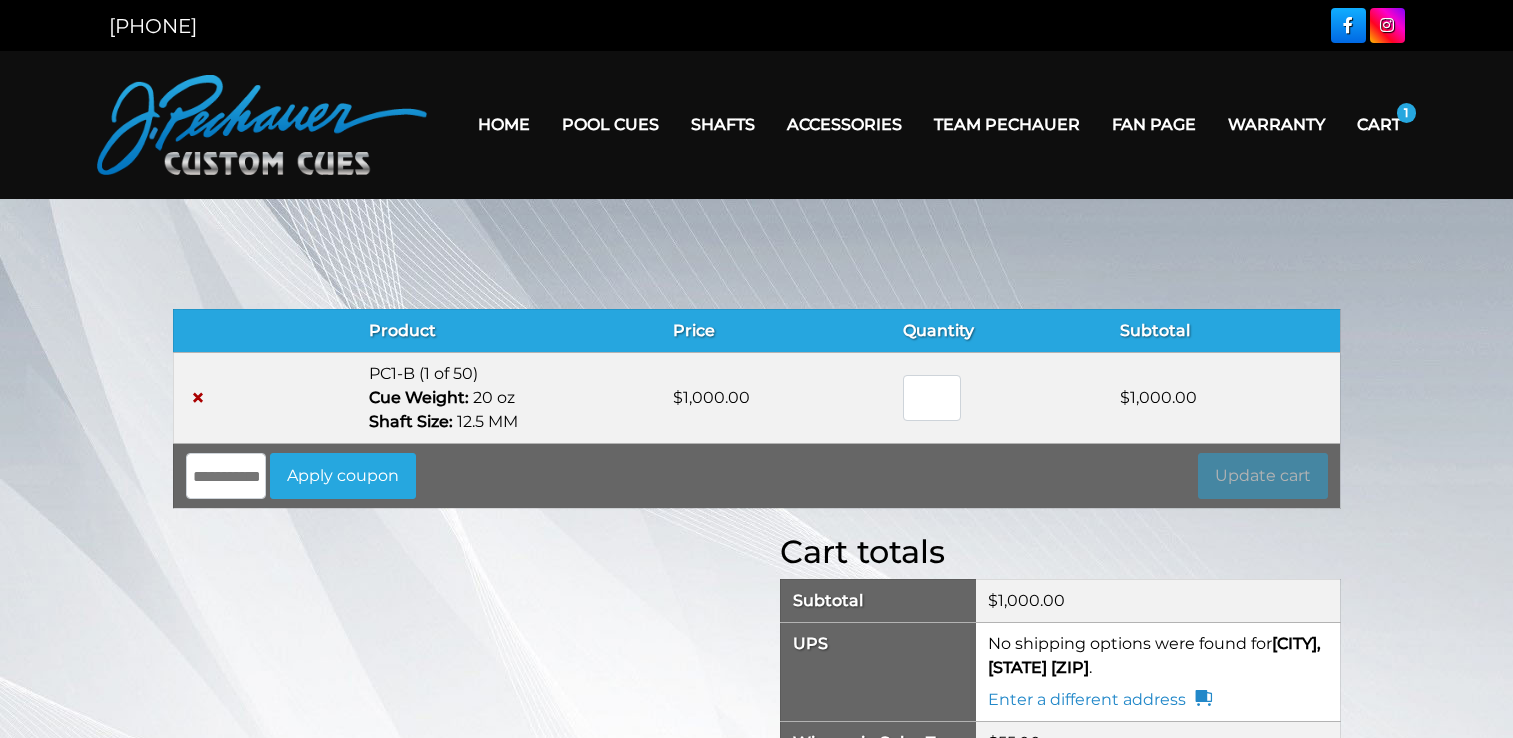 scroll, scrollTop: 0, scrollLeft: 0, axis: both 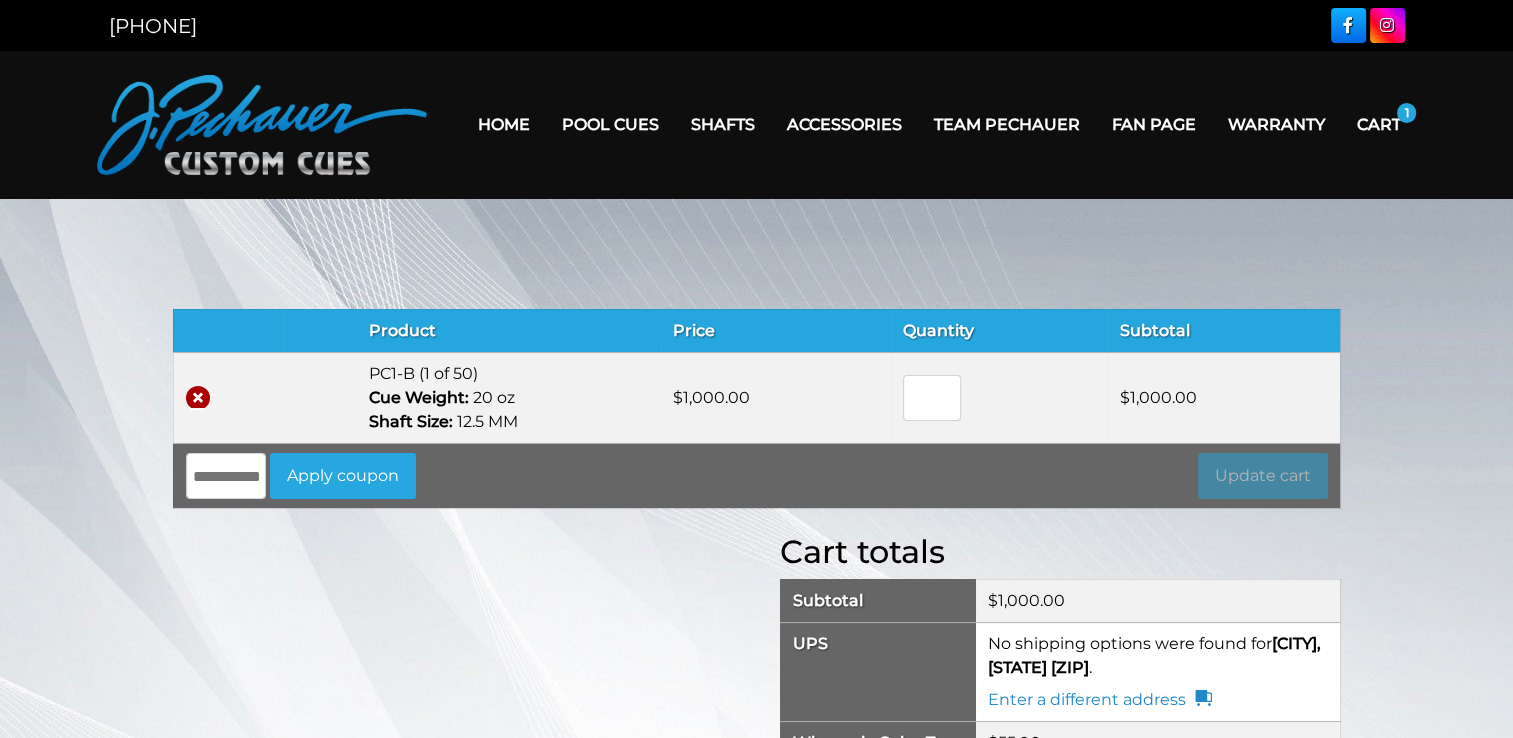 click on "×" at bounding box center (198, 398) 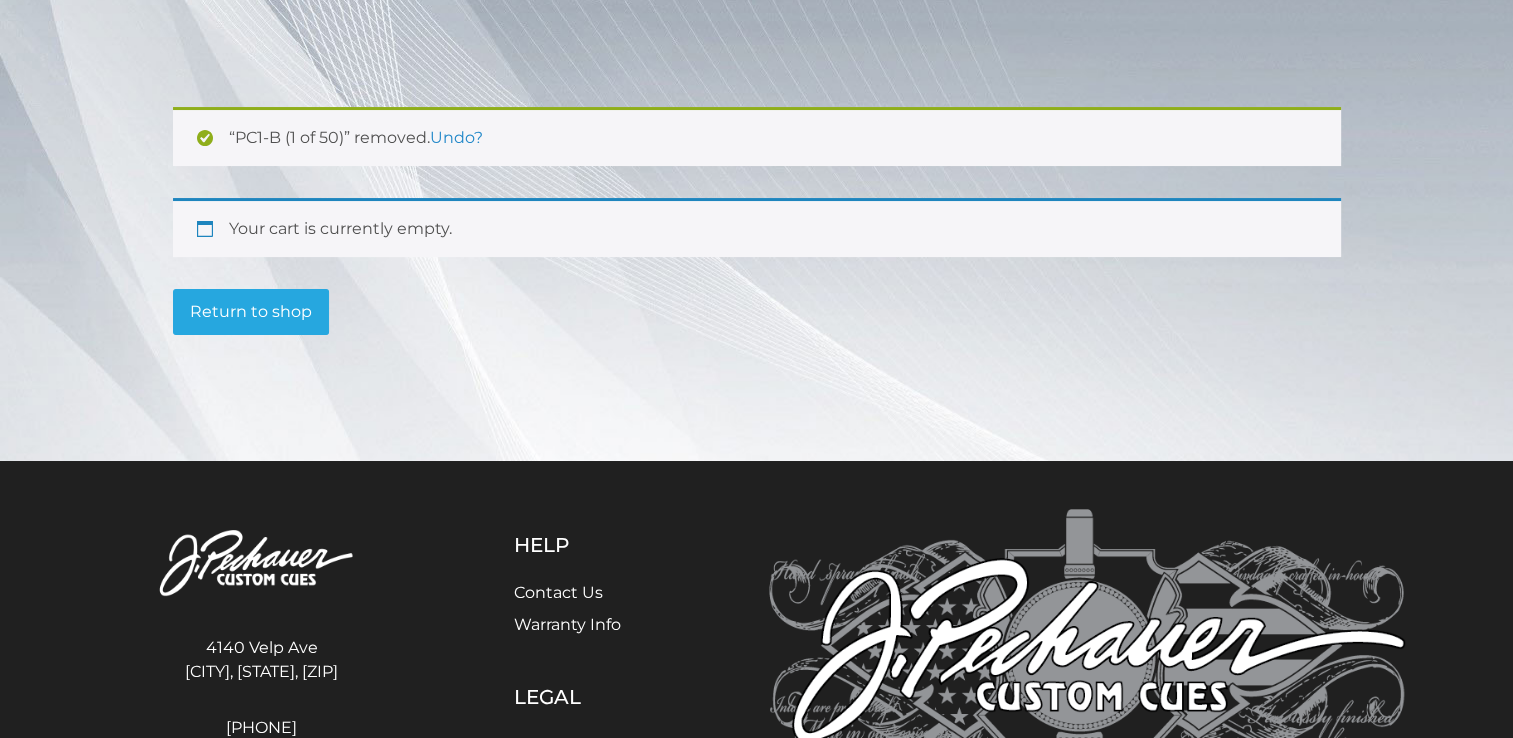scroll, scrollTop: 208, scrollLeft: 0, axis: vertical 